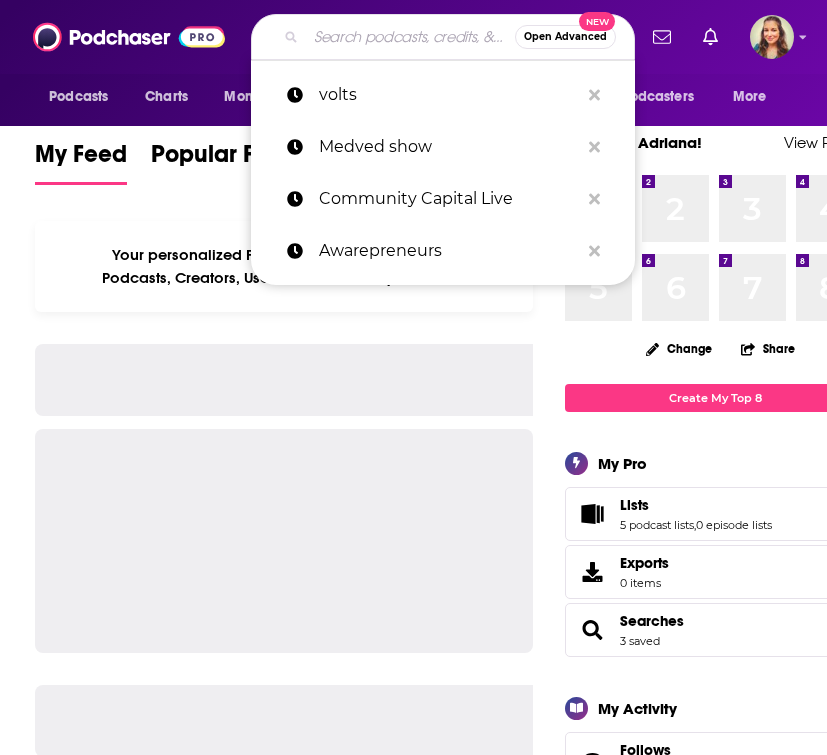scroll, scrollTop: 0, scrollLeft: 0, axis: both 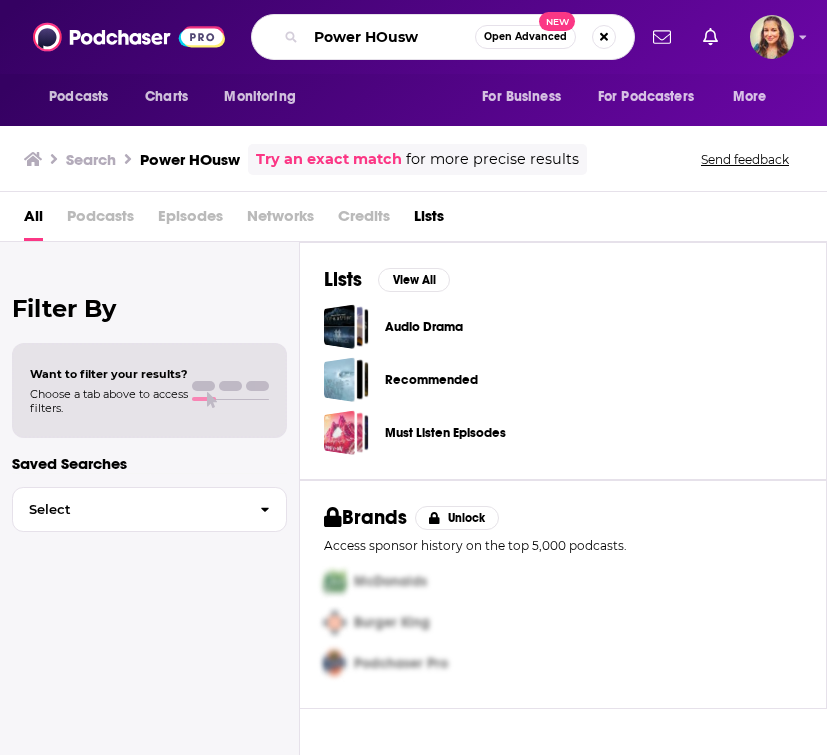 click on "Power HOusw" at bounding box center [390, 37] 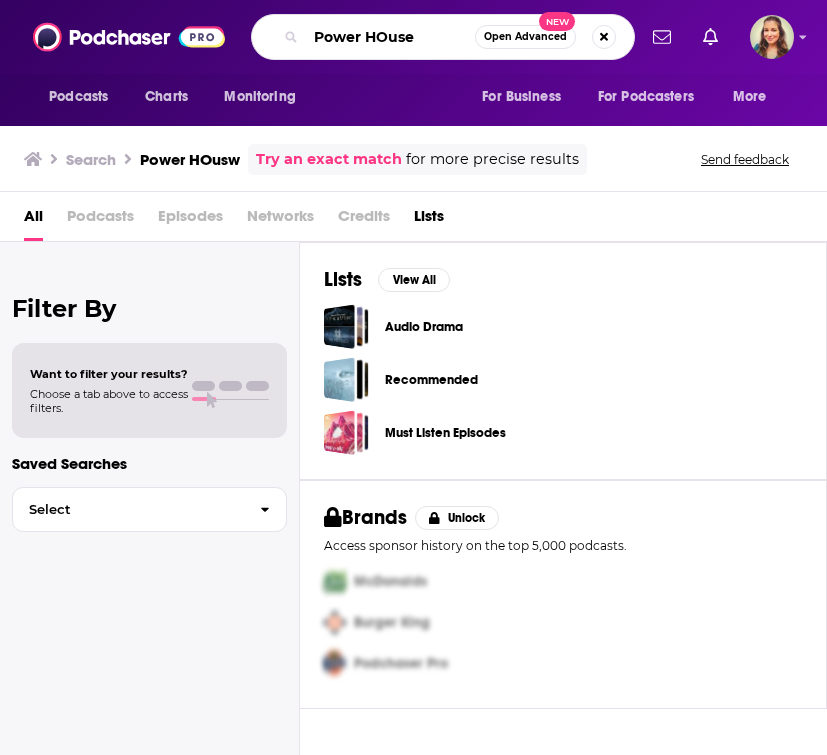 type on "Power HOuse" 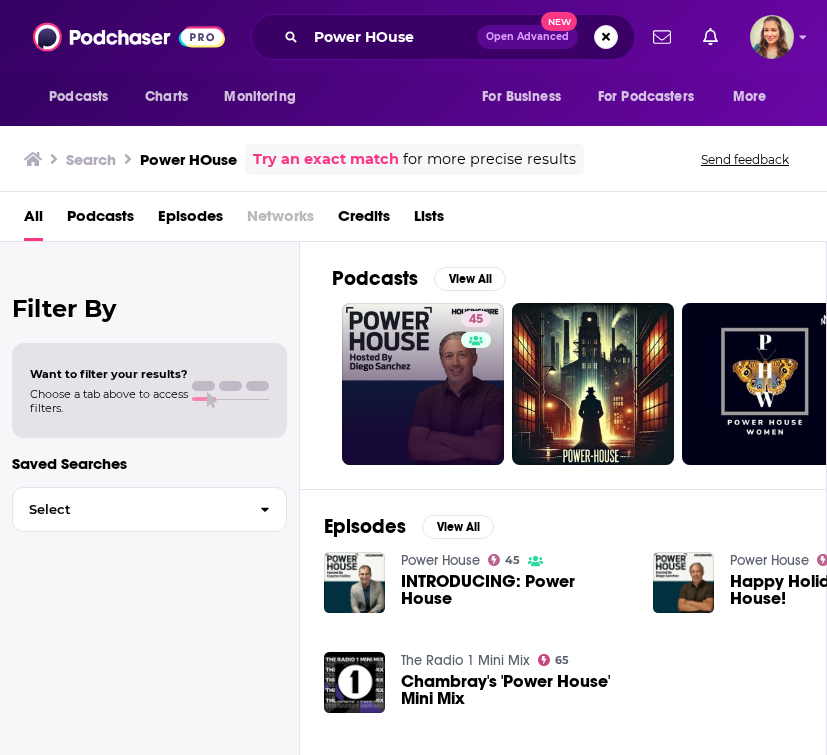 click on "45" at bounding box center (423, 384) 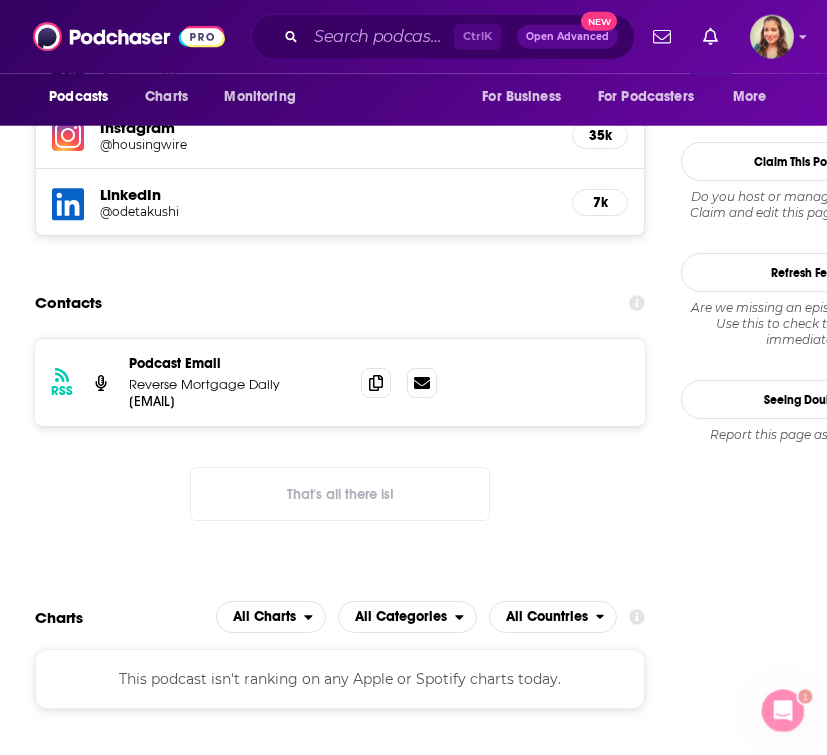 scroll, scrollTop: 1938, scrollLeft: 0, axis: vertical 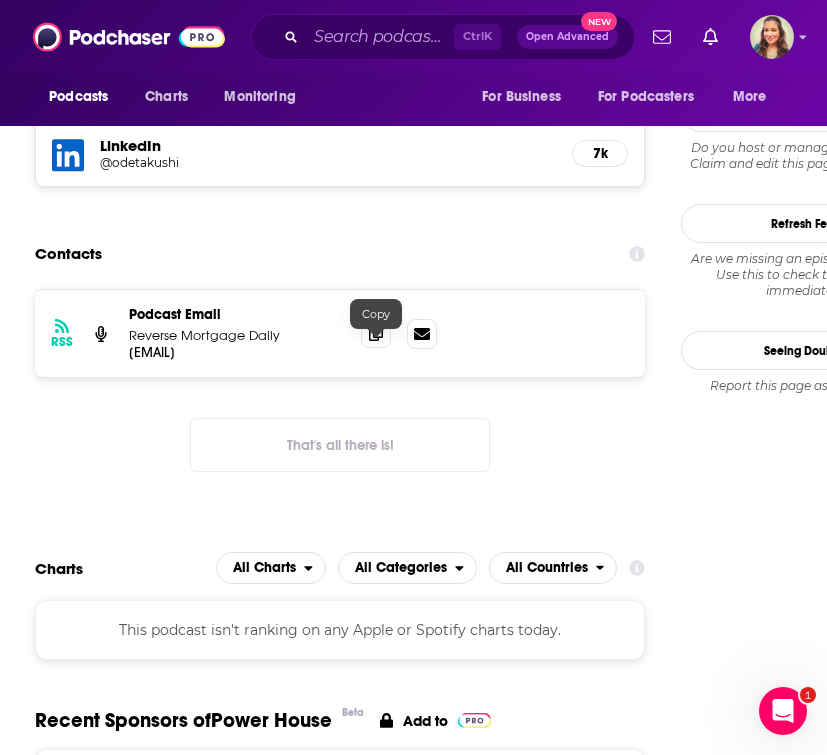click 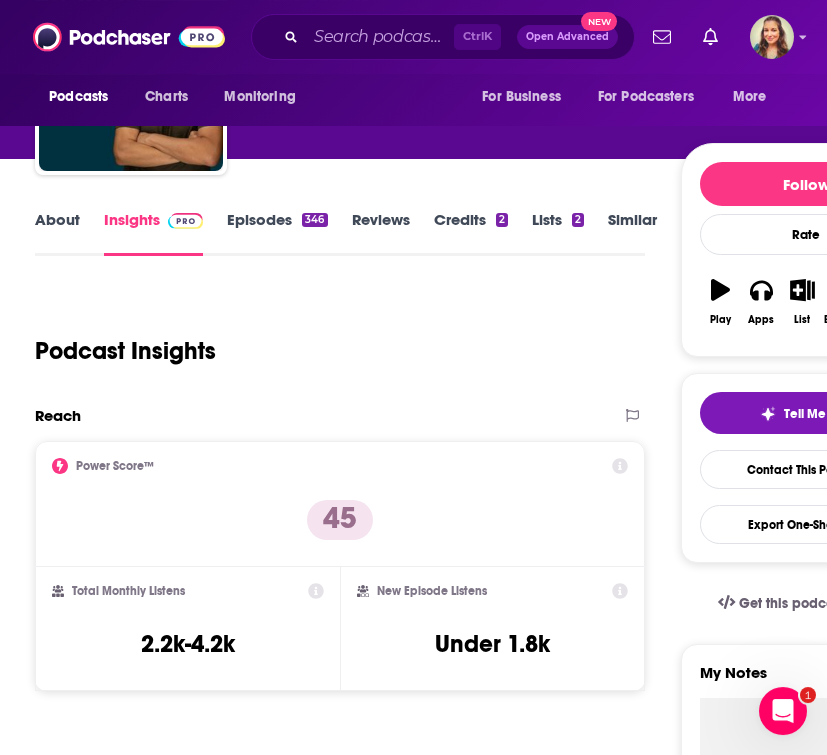 scroll, scrollTop: 228, scrollLeft: 0, axis: vertical 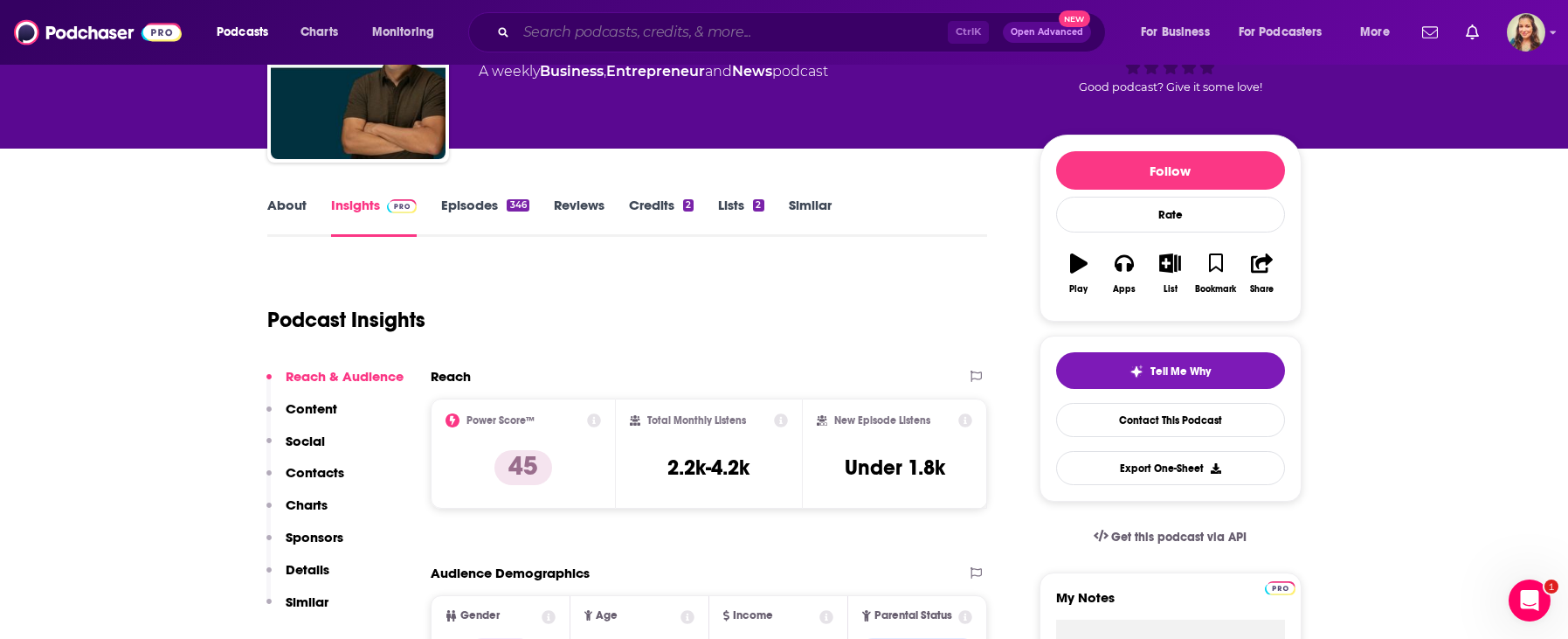 click at bounding box center (732, 32) 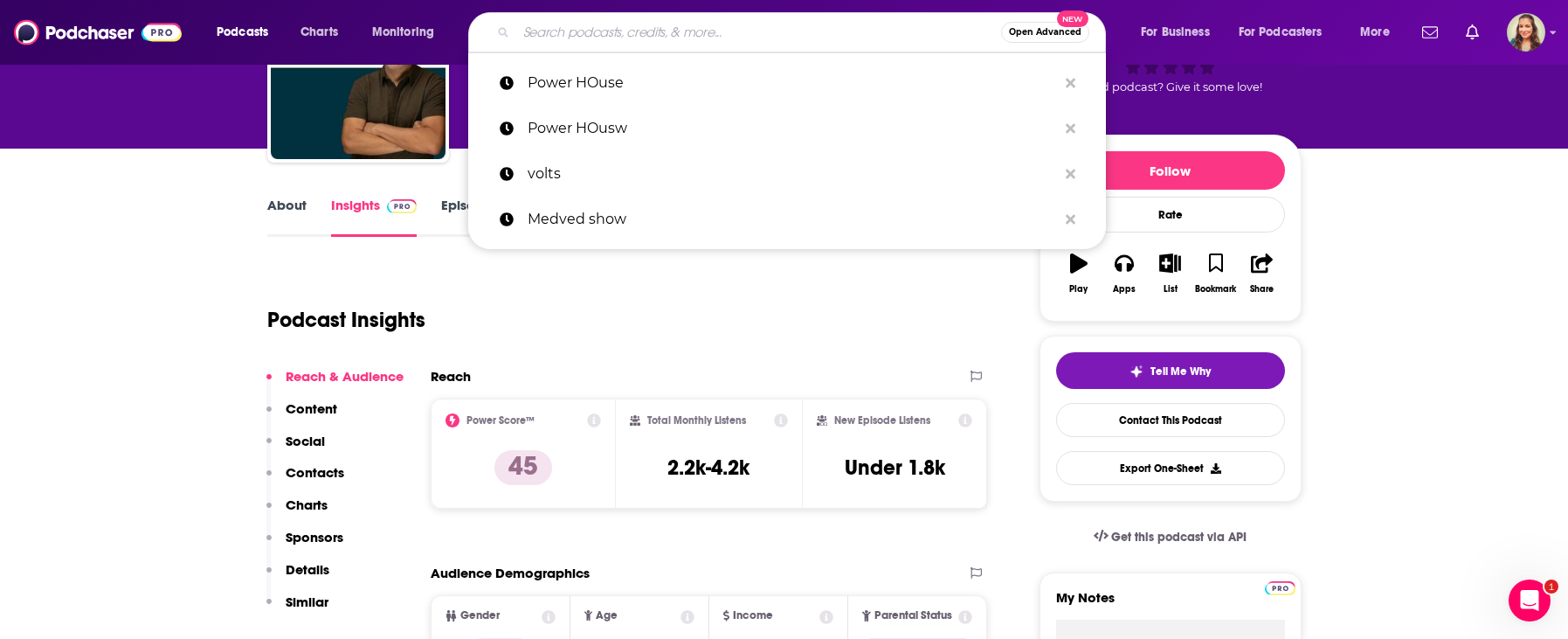 paste on "Capturing Christianity" 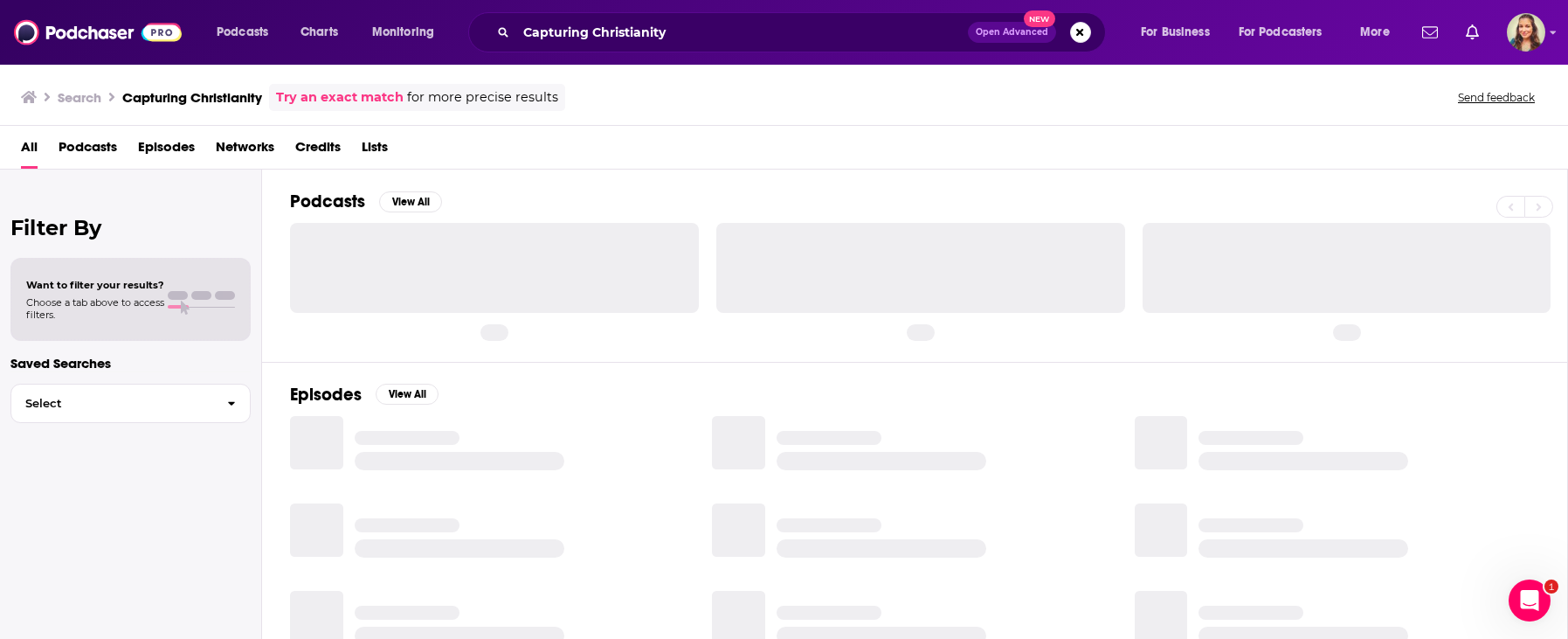 scroll, scrollTop: 0, scrollLeft: 0, axis: both 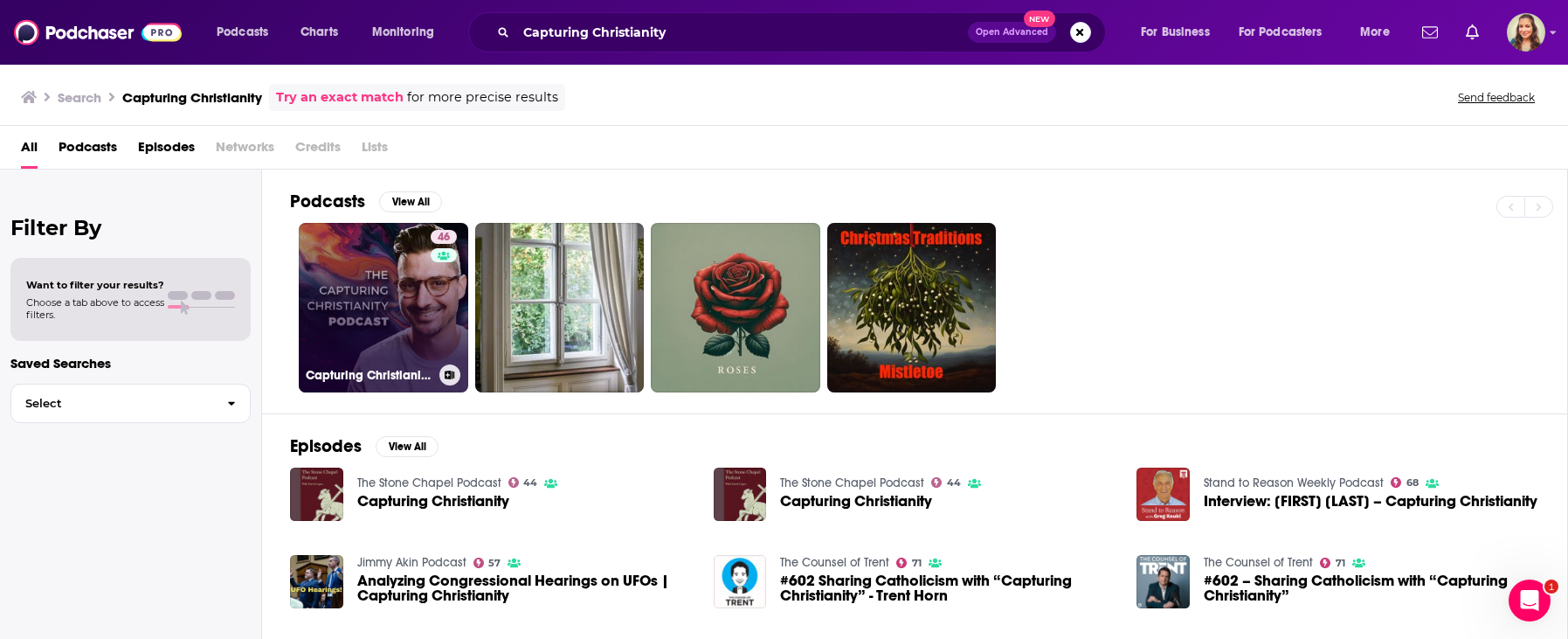 click on "46 Capturing Christianity Podcast" at bounding box center (383, 308) 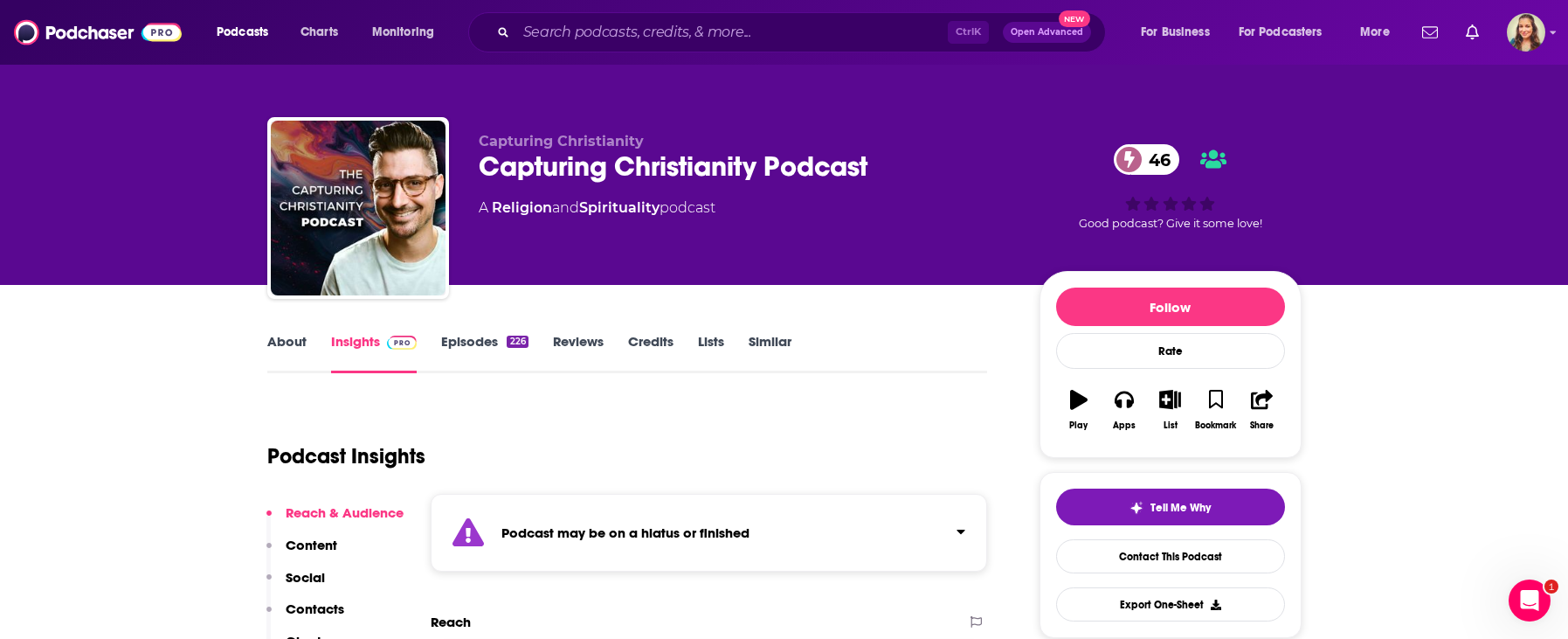scroll, scrollTop: 100, scrollLeft: 0, axis: vertical 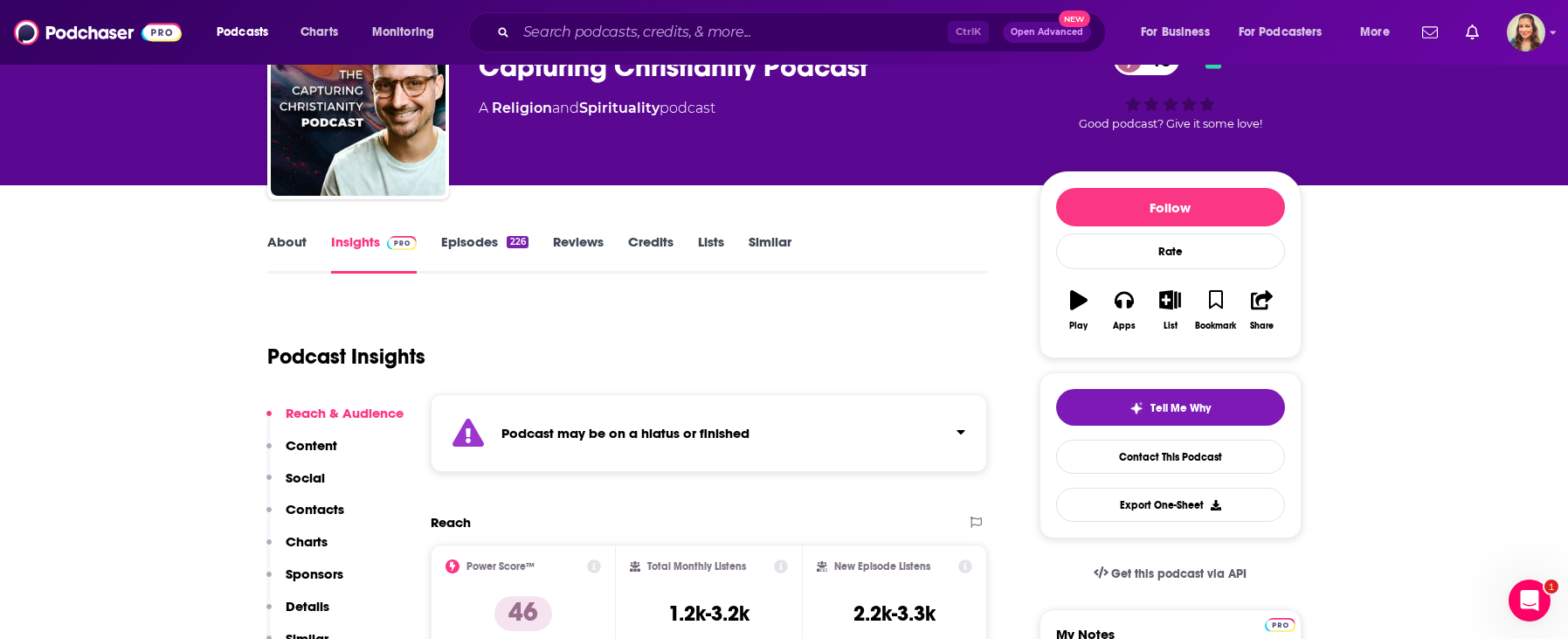 click on "About" at bounding box center [287, 254] 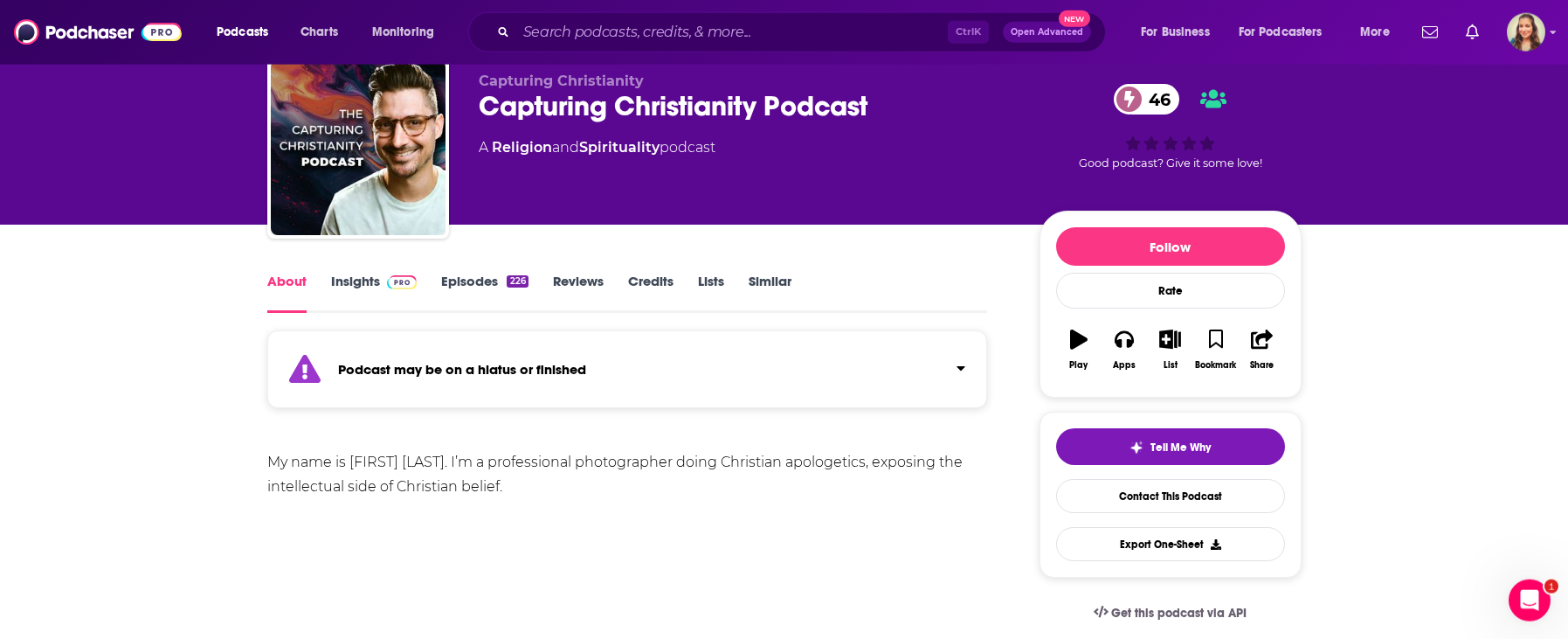 scroll, scrollTop: 100, scrollLeft: 0, axis: vertical 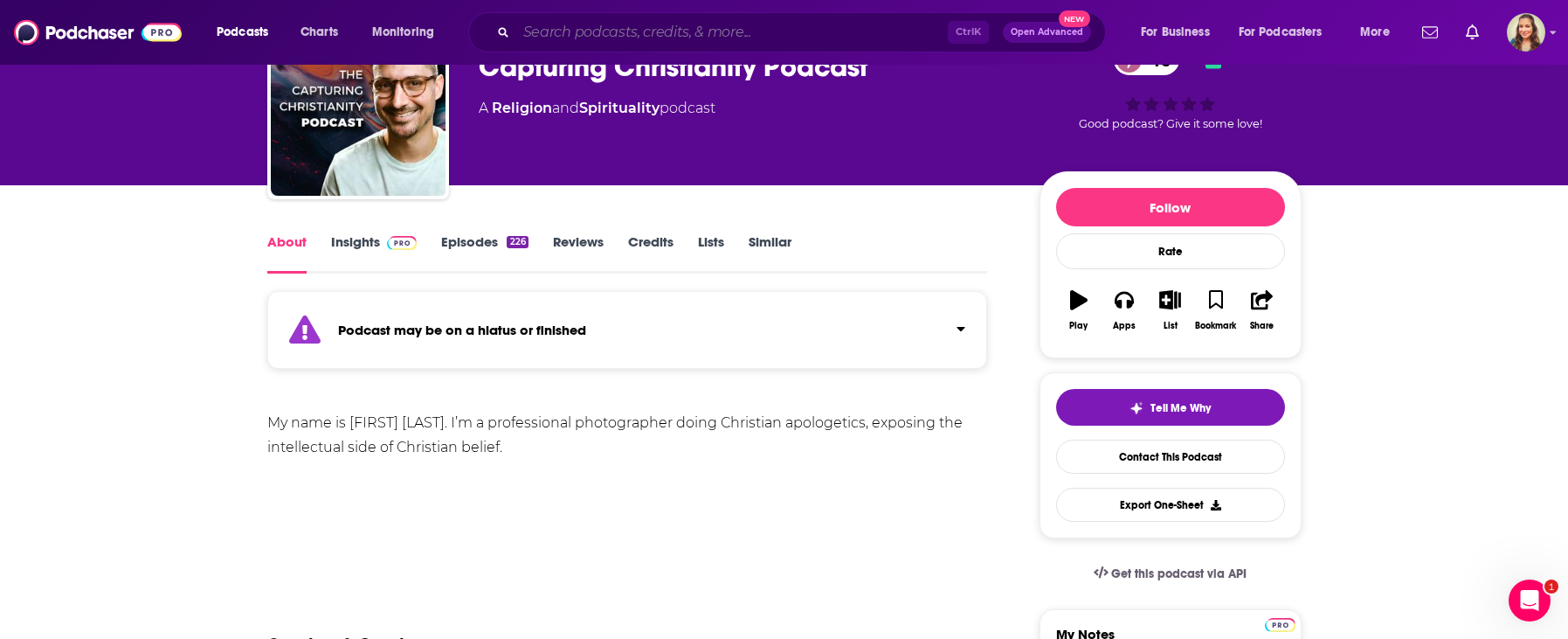 click at bounding box center (732, 32) 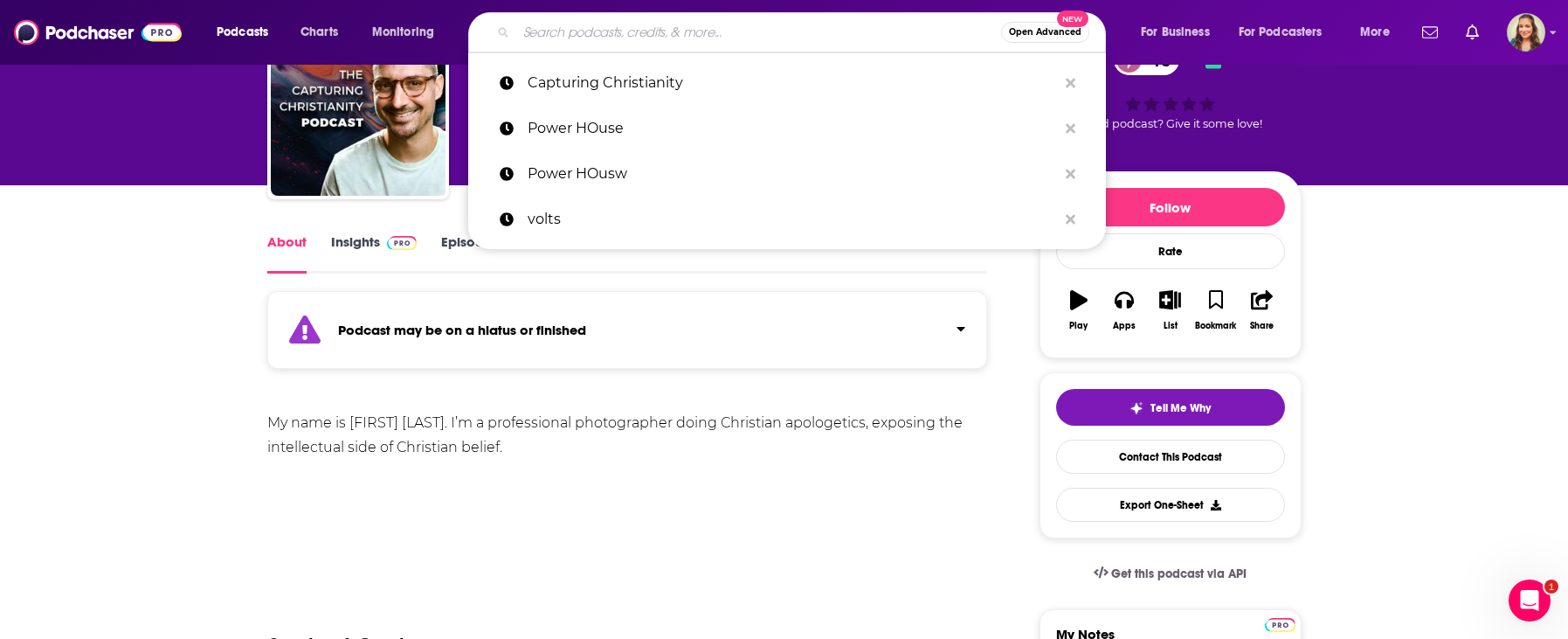 paste on "[PERSONAL_INFO]" 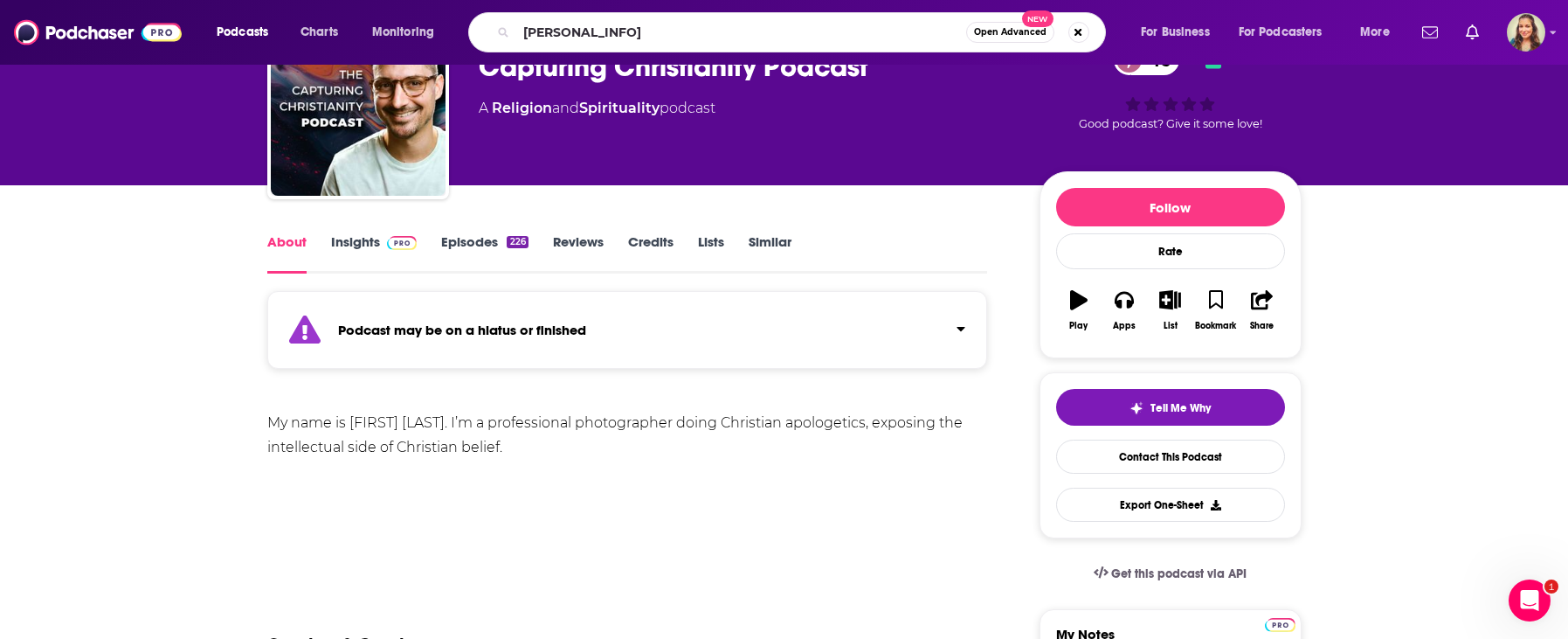 scroll, scrollTop: 0, scrollLeft: 0, axis: both 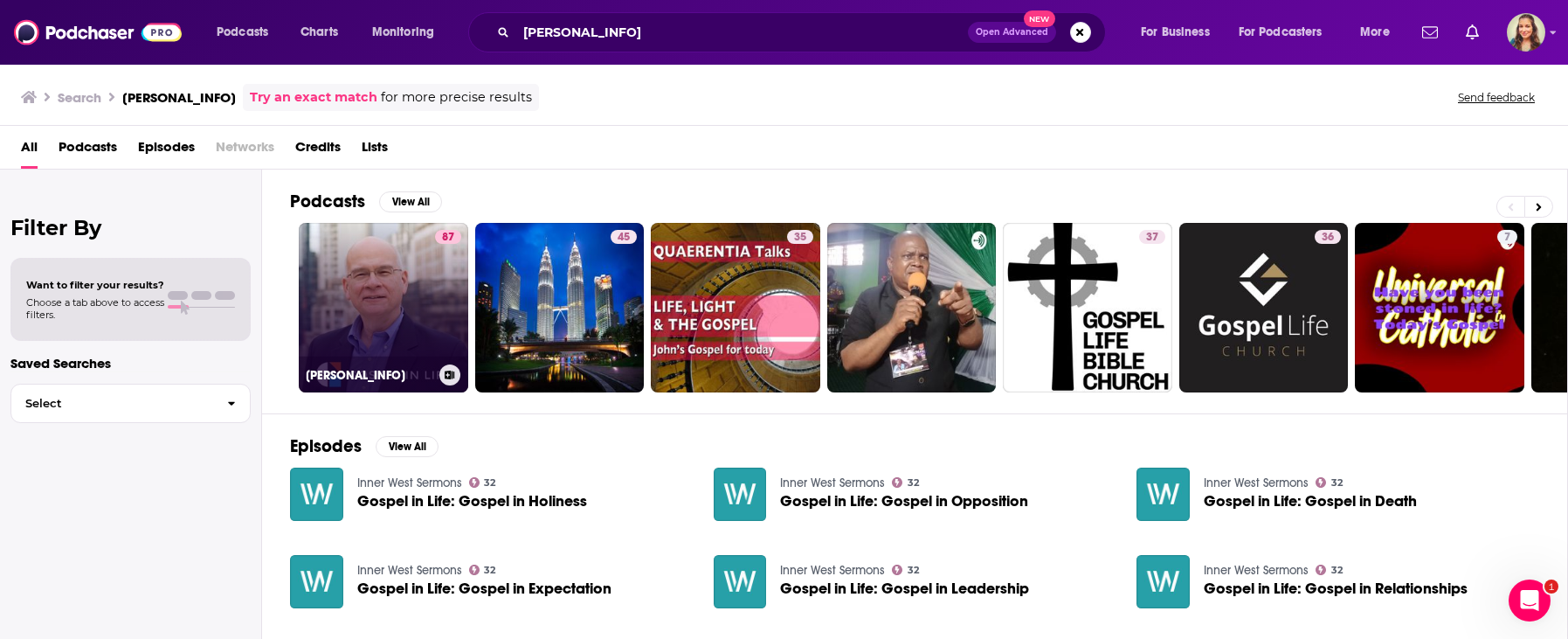click on "87 Timothy Keller Sermons Podcast by Gospel in Life" at bounding box center [383, 308] 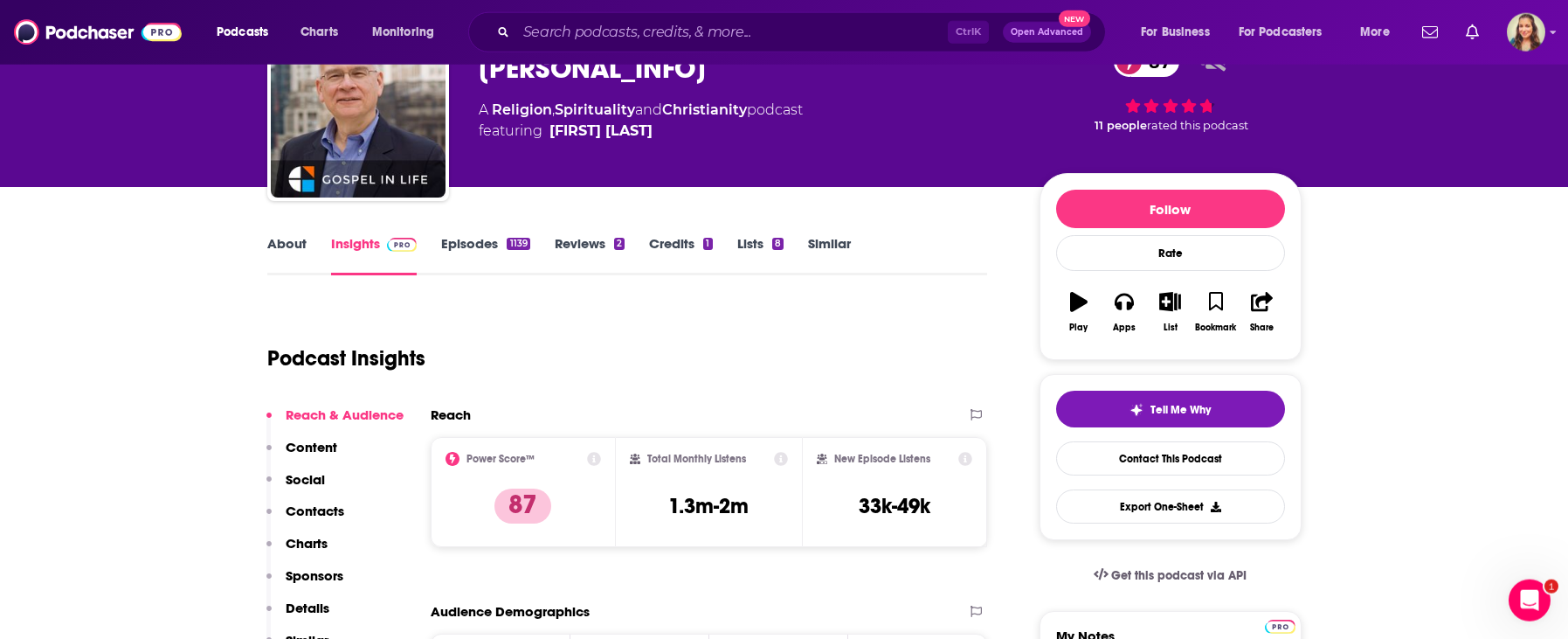 scroll, scrollTop: 100, scrollLeft: 0, axis: vertical 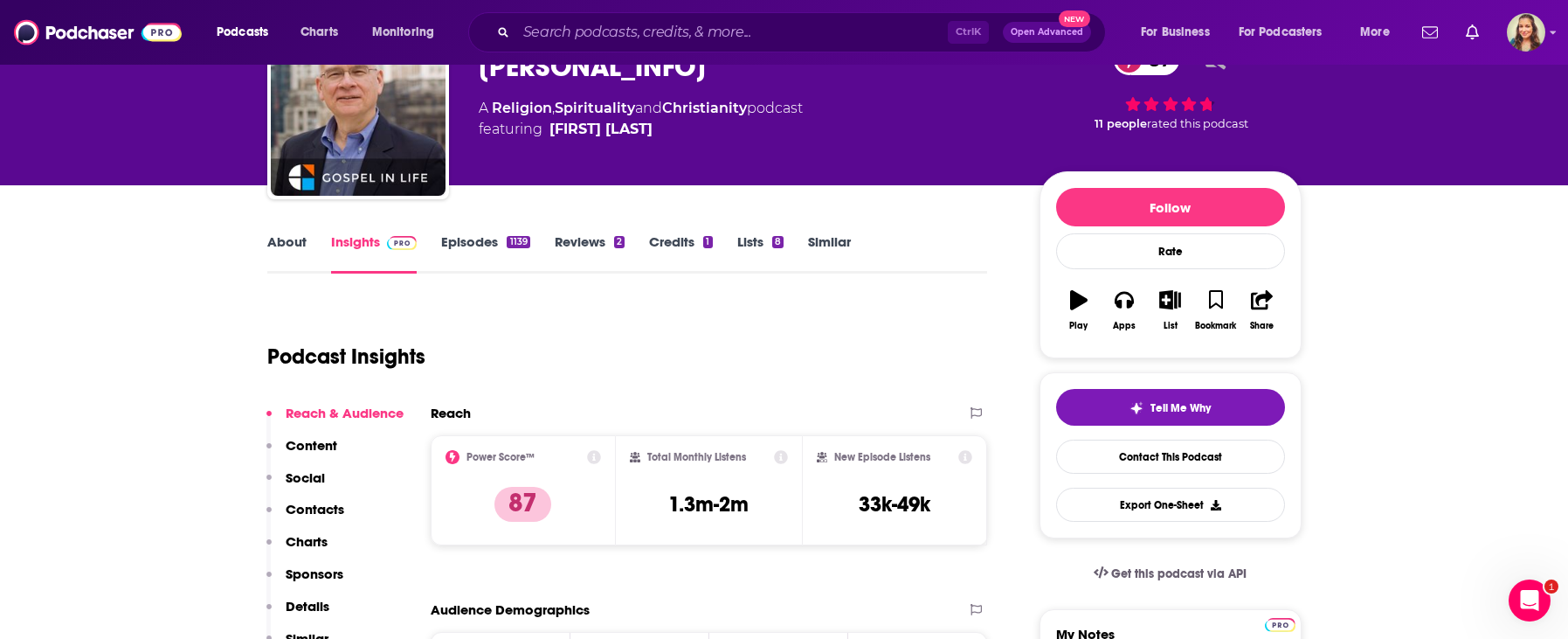 click on "About" at bounding box center [287, 254] 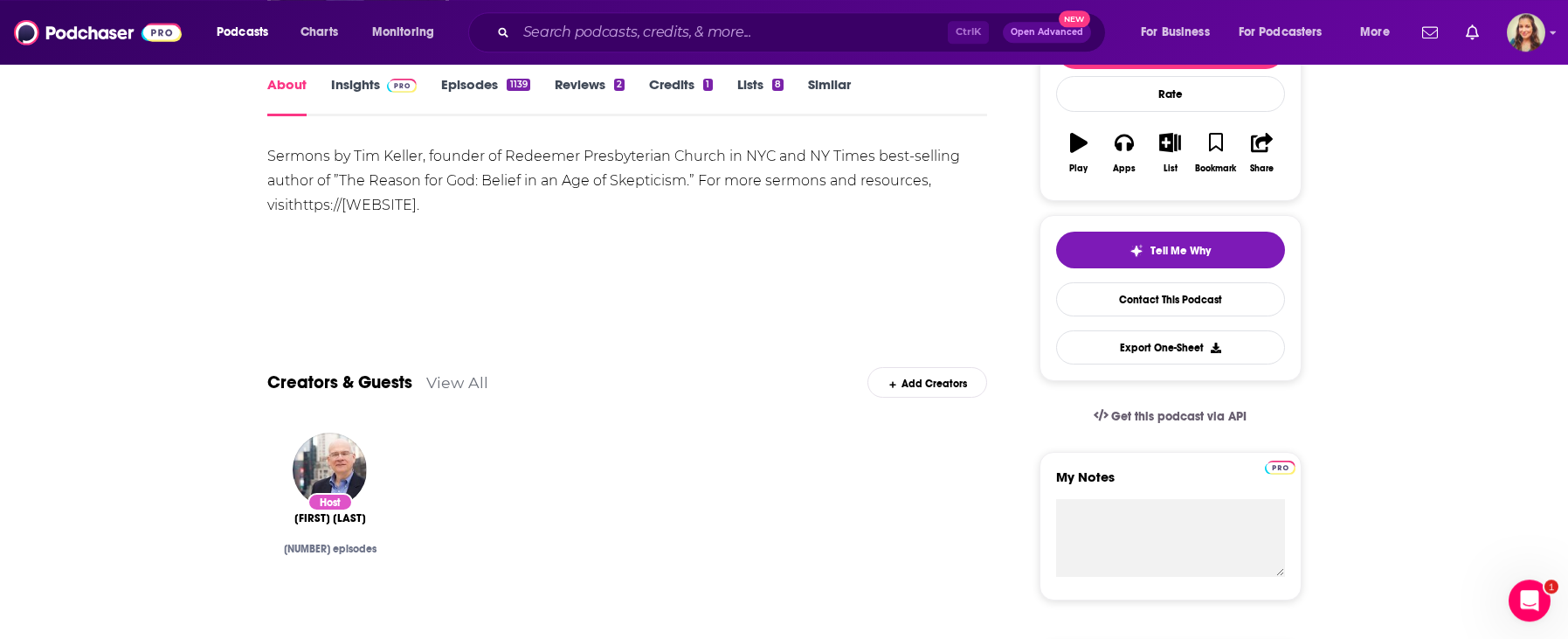 scroll, scrollTop: 299, scrollLeft: 0, axis: vertical 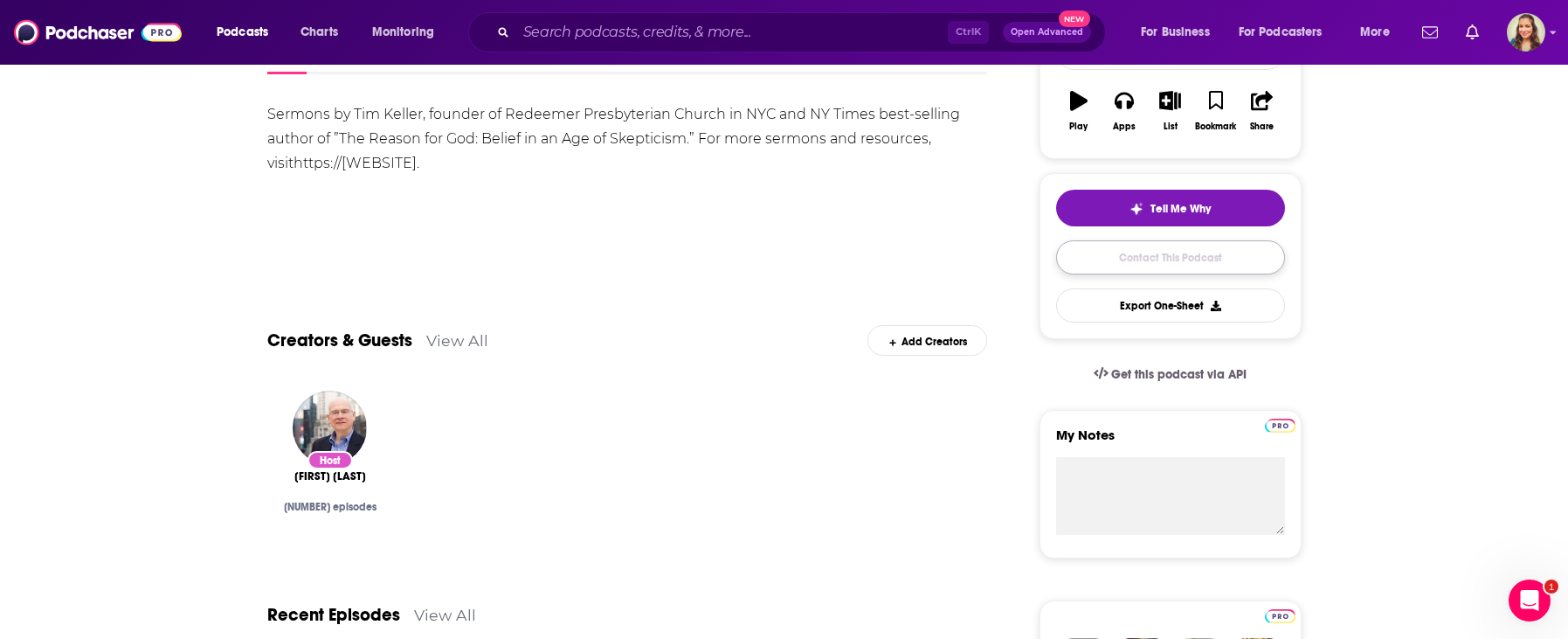 click on "Contact This Podcast" at bounding box center (1171, 257) 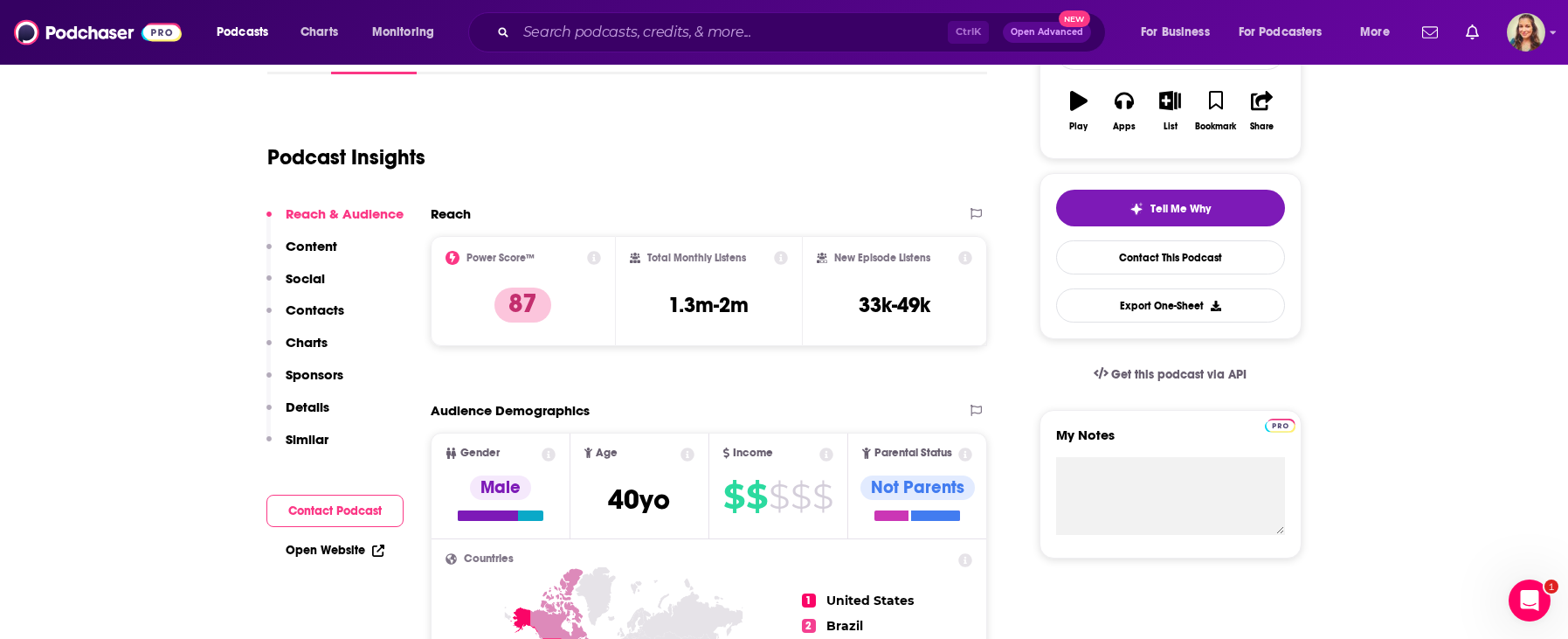 scroll, scrollTop: 1735, scrollLeft: 0, axis: vertical 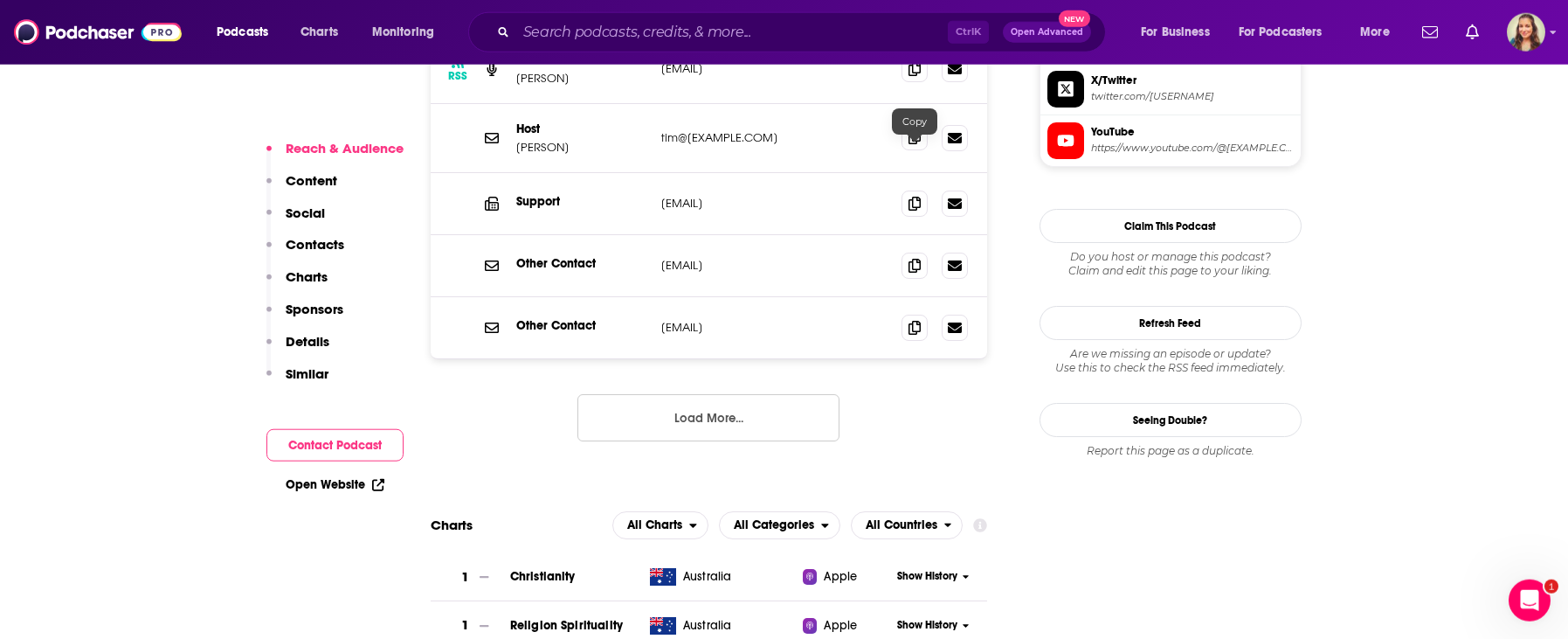 click 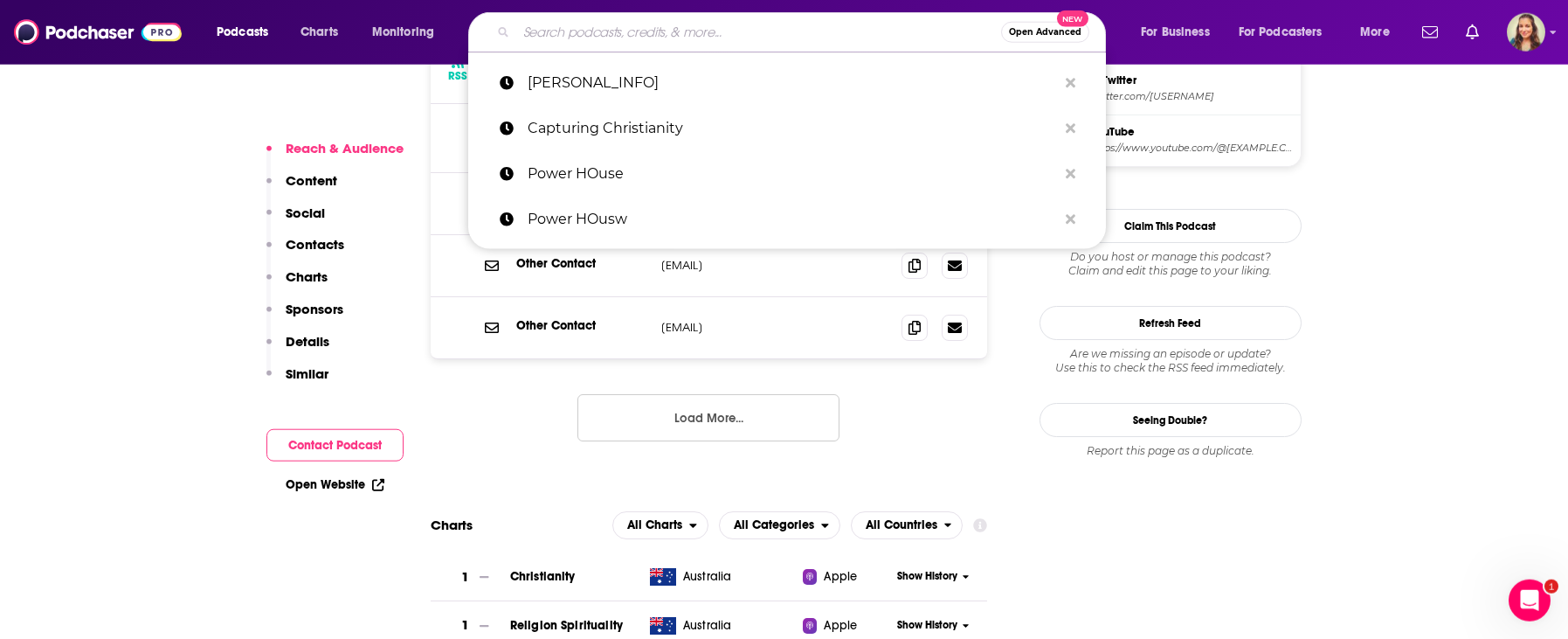 click at bounding box center (758, 32) 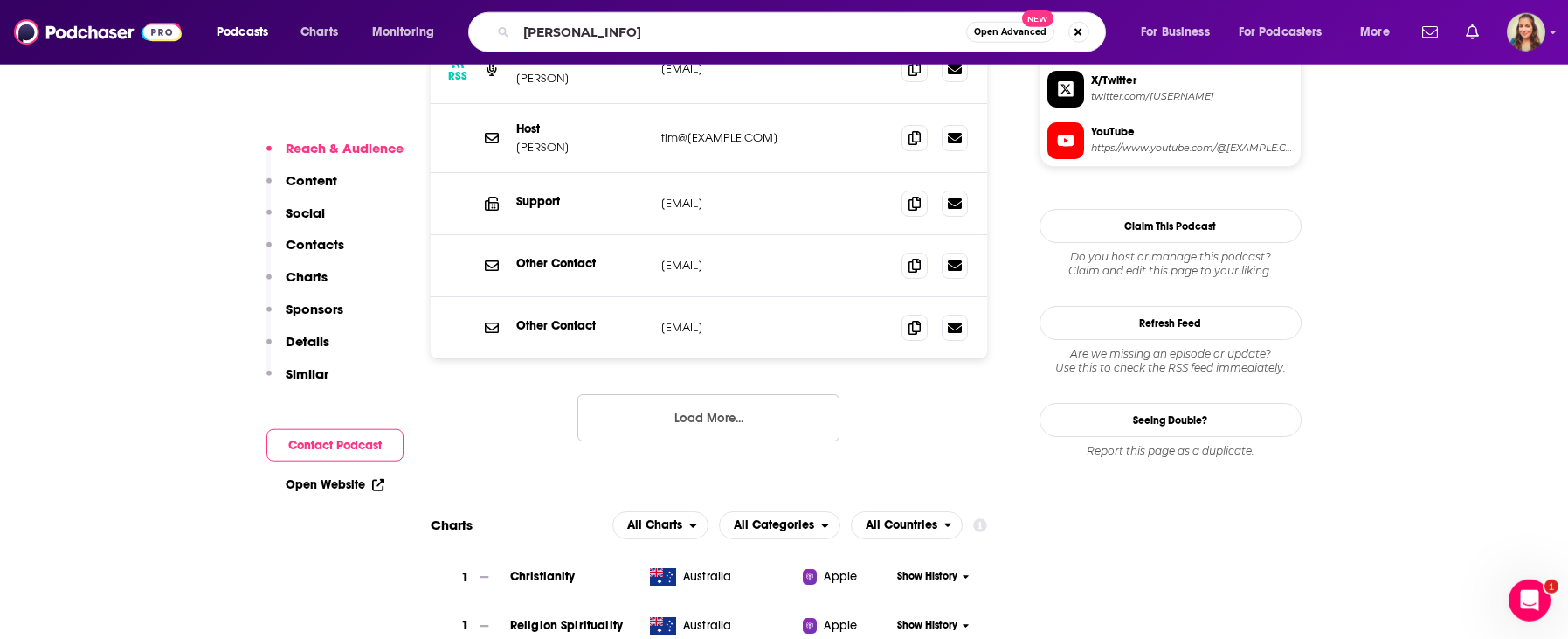 scroll, scrollTop: 0, scrollLeft: 0, axis: both 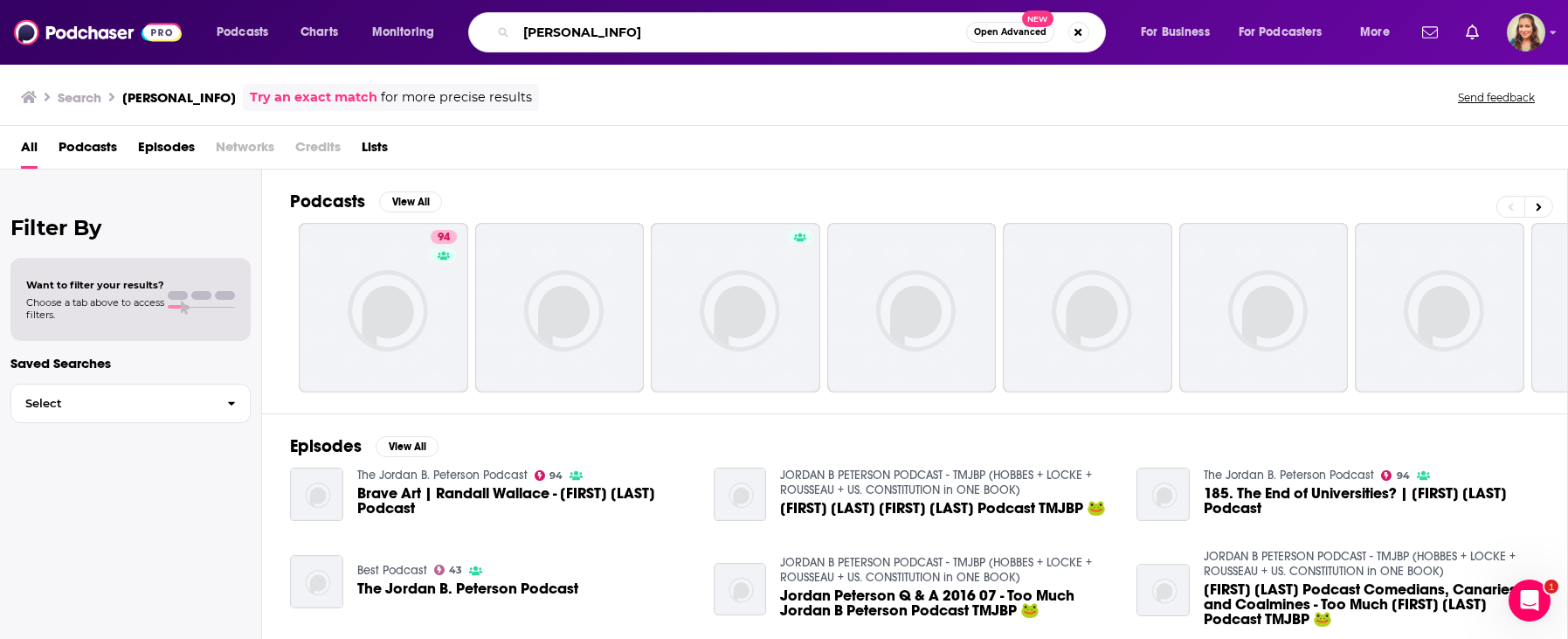 click on "[PERSONAL_INFO]" at bounding box center [741, 32] 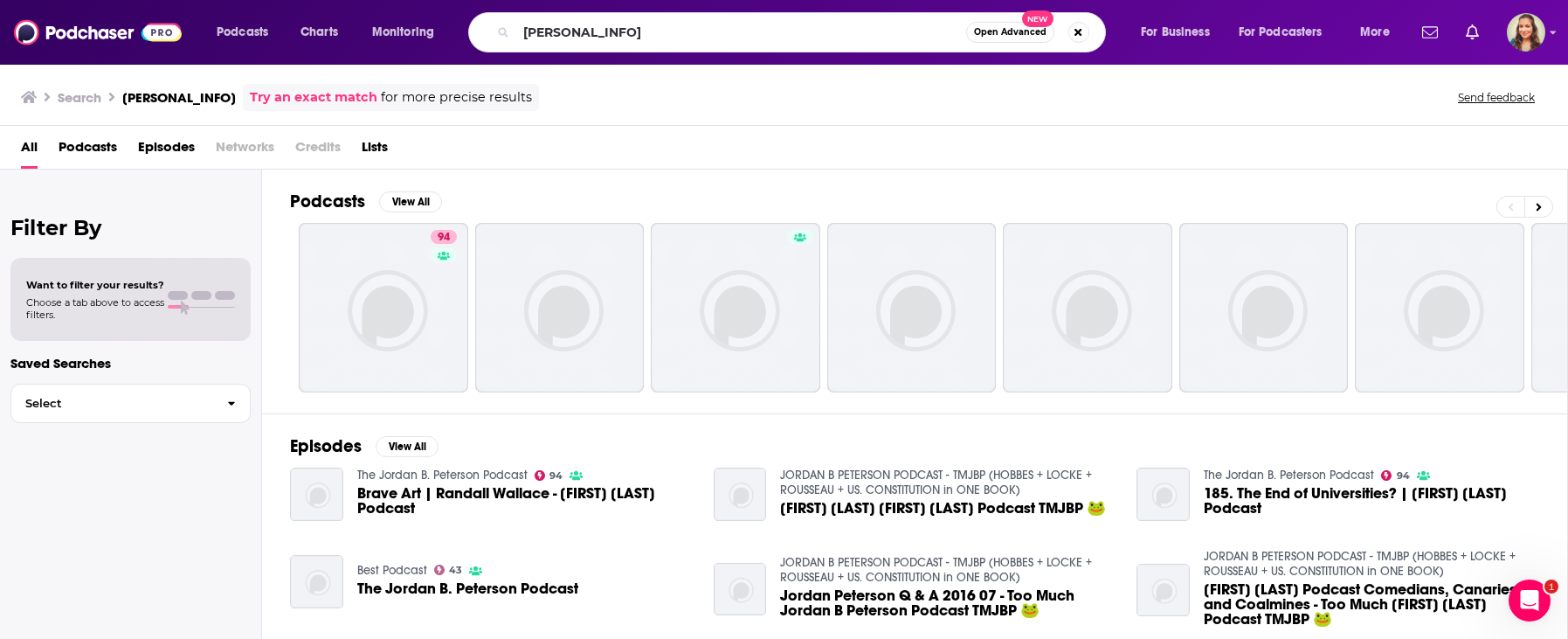 click on "Search [FIRST] [LAST] Podcast Try an exact match for more precise results Send feedback" at bounding box center (780, 97) 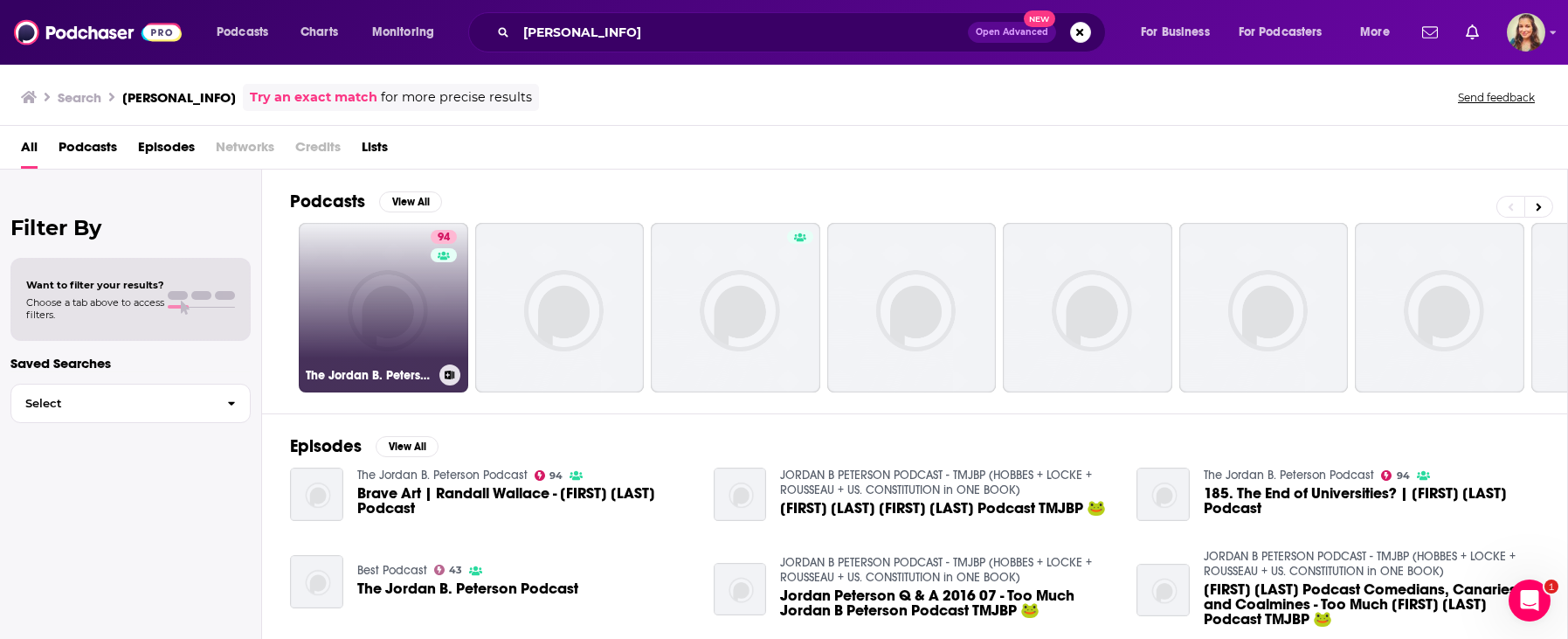 scroll, scrollTop: 59, scrollLeft: 0, axis: vertical 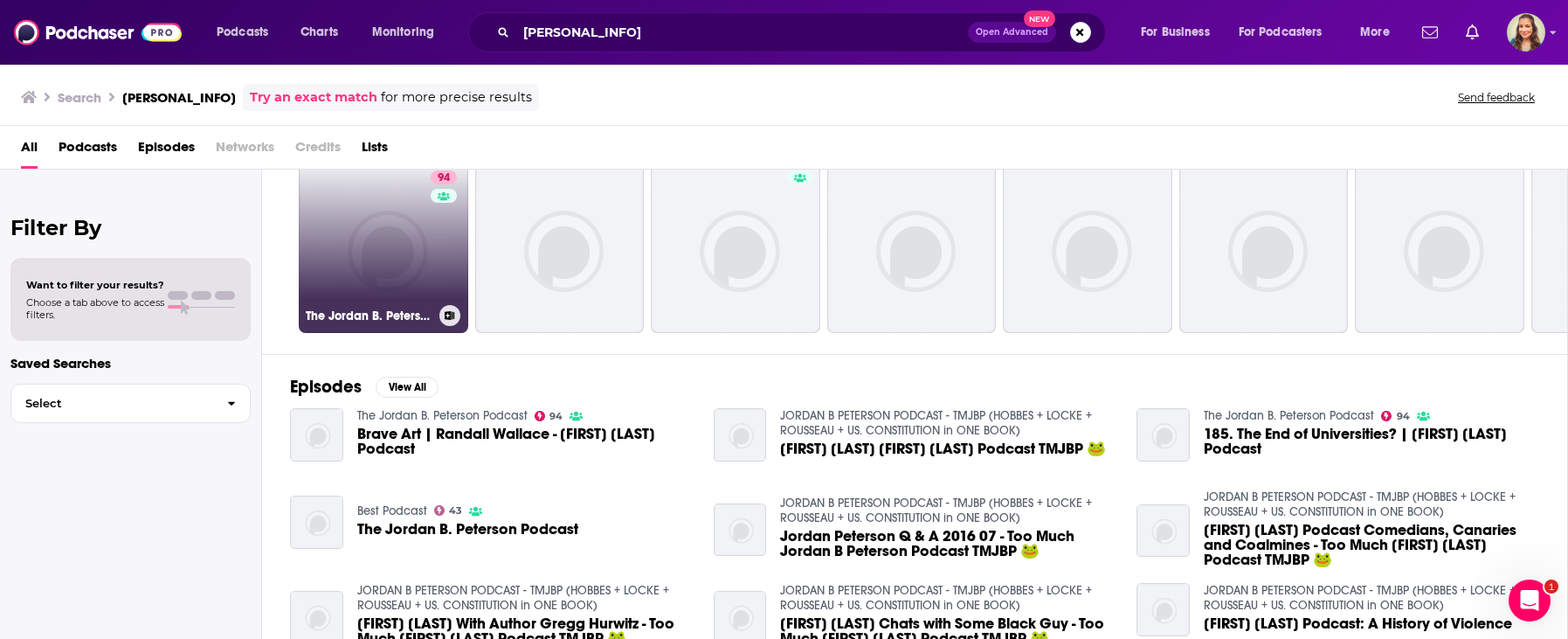 click on "The Jordan B. Peterson Podcast" at bounding box center [369, 316] 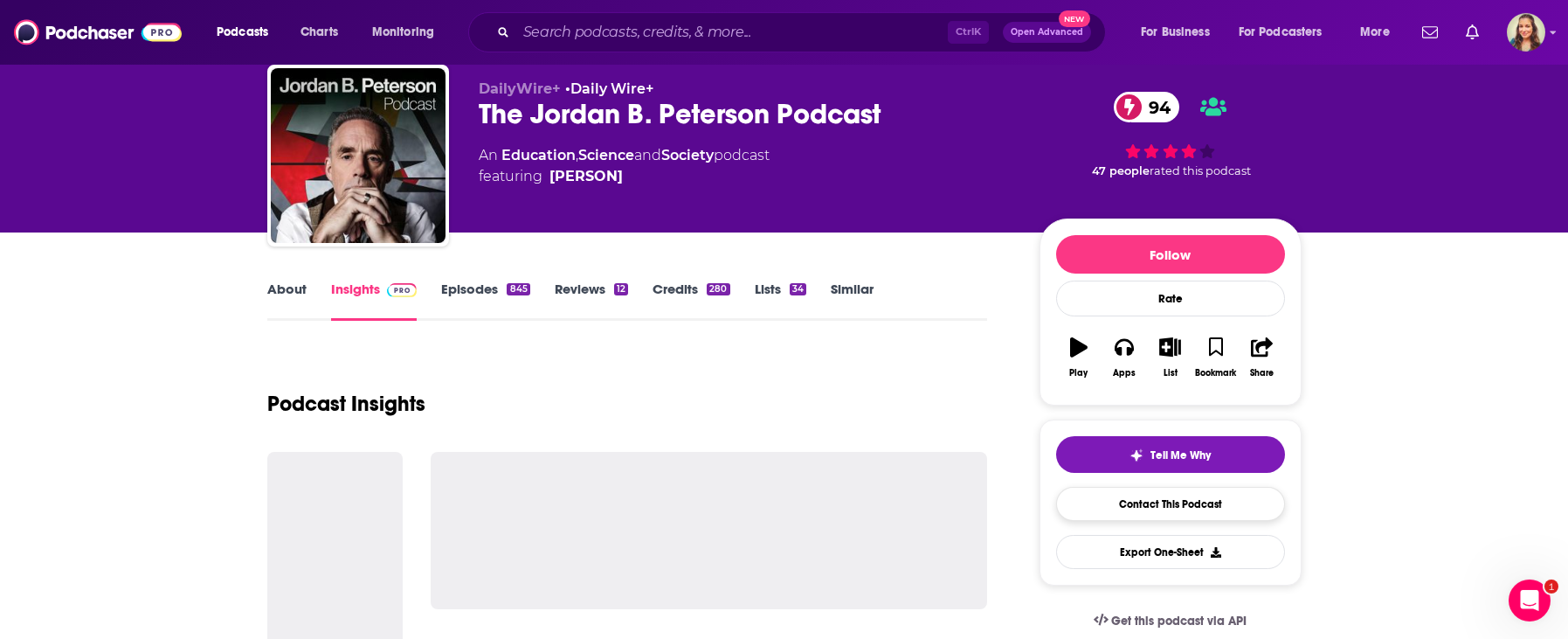 scroll, scrollTop: 100, scrollLeft: 0, axis: vertical 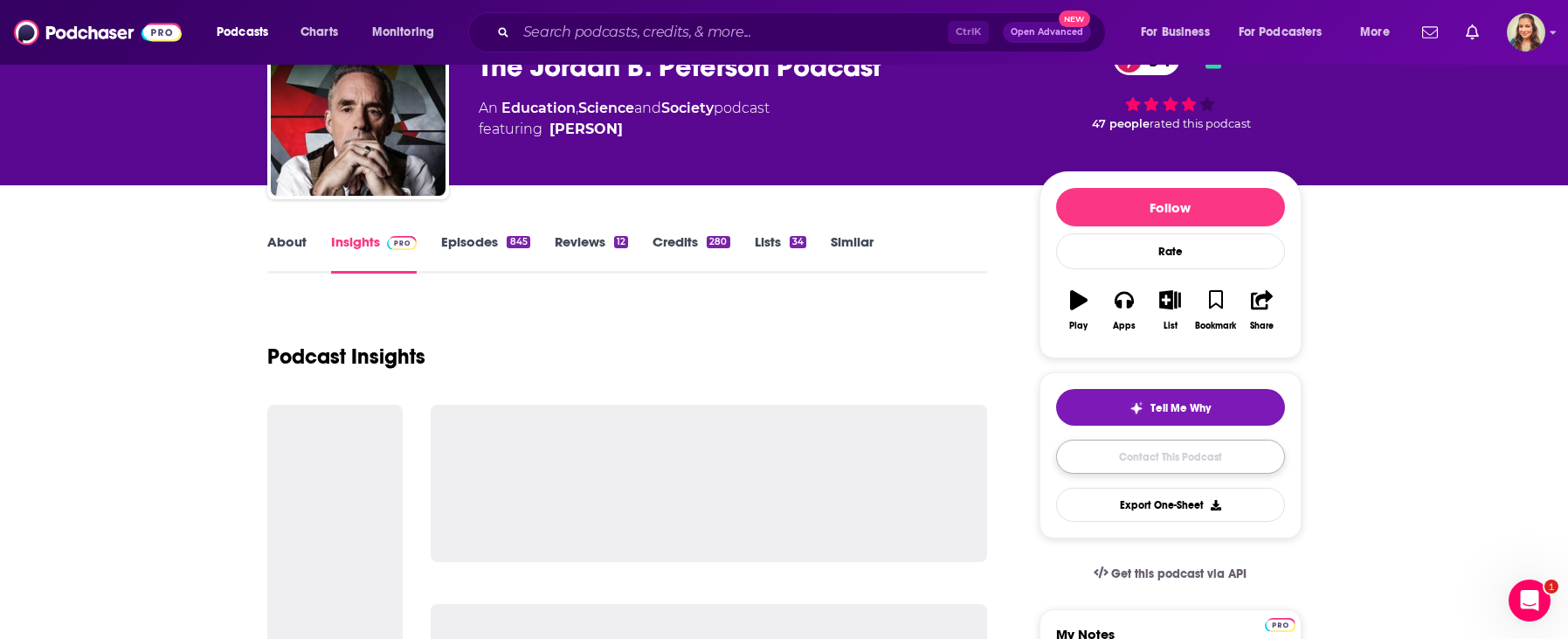 click on "Contact This Podcast" at bounding box center (1171, 456) 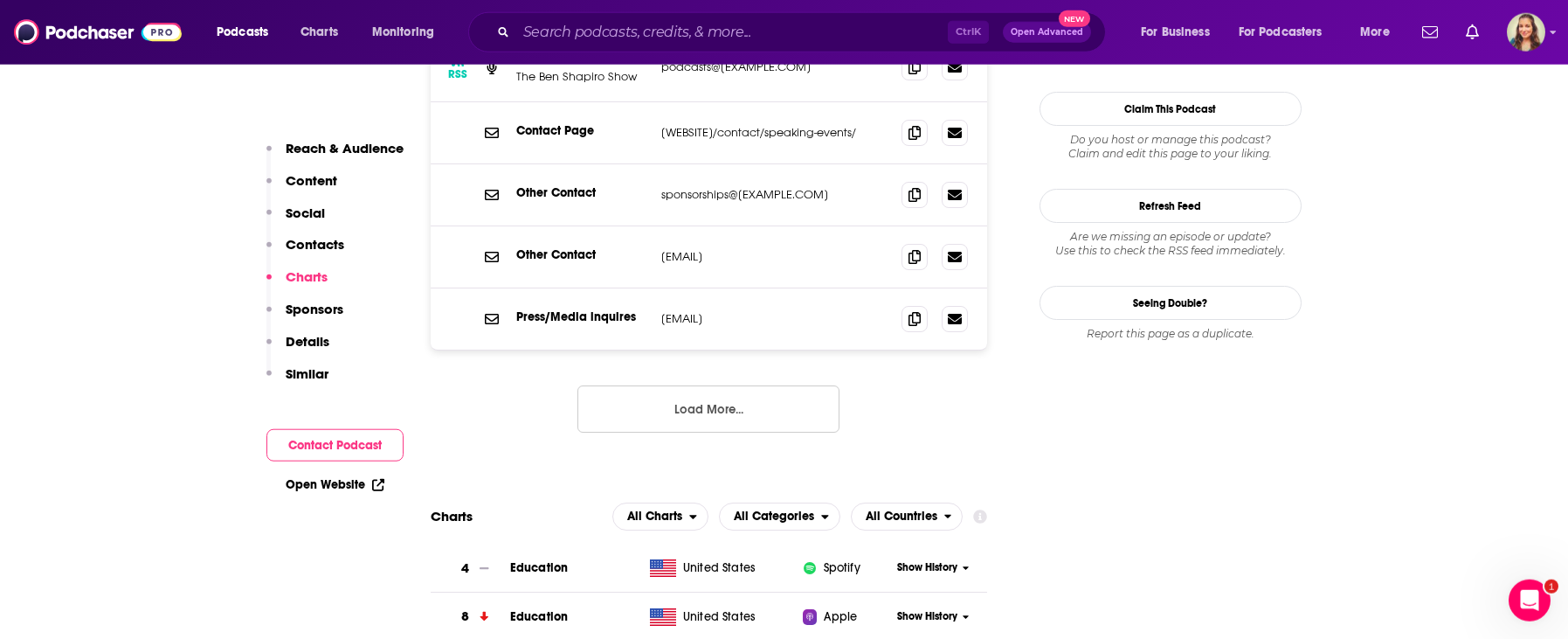 scroll, scrollTop: 1696, scrollLeft: 0, axis: vertical 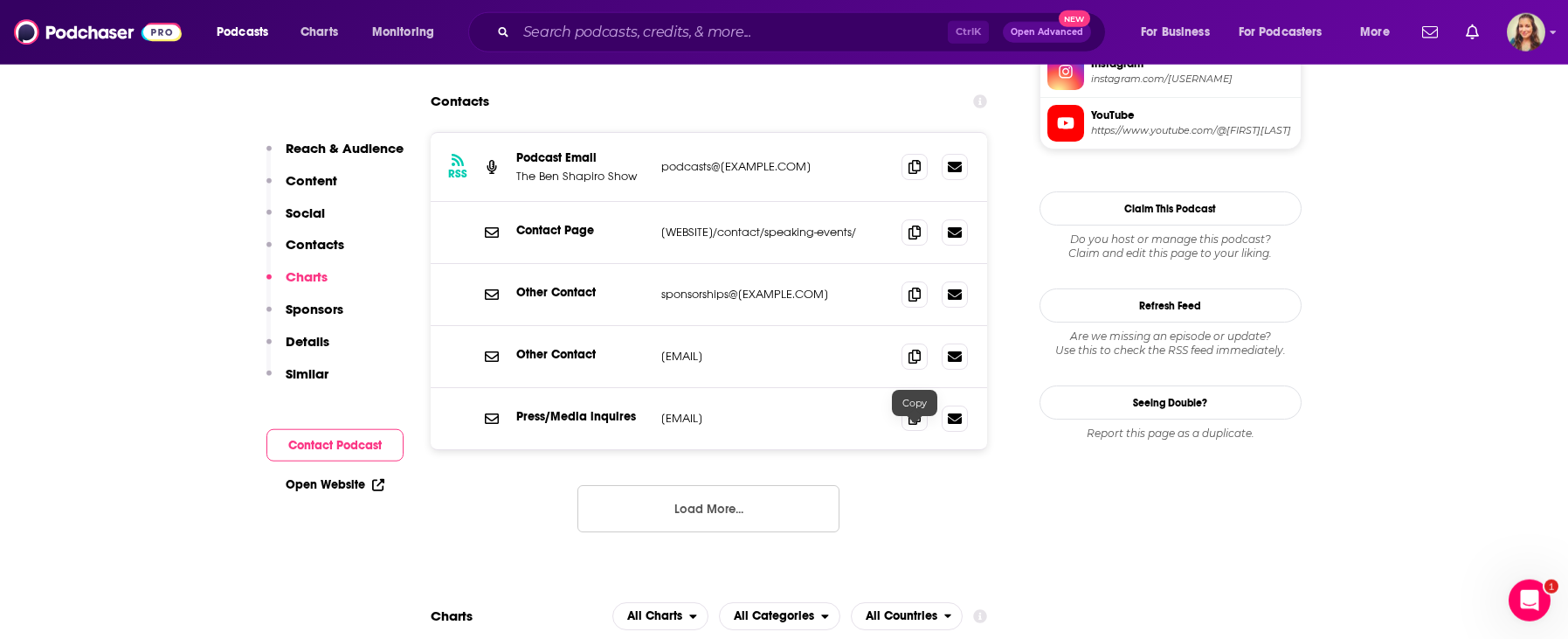 click 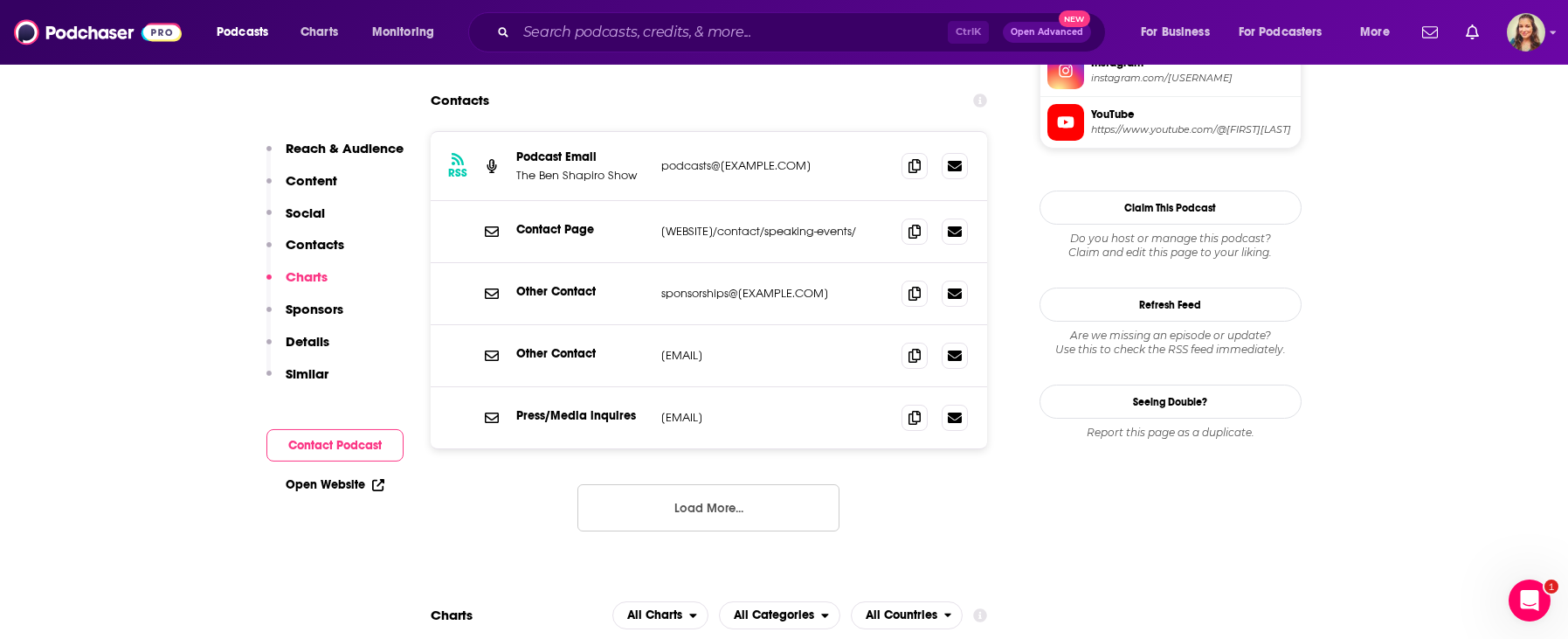 scroll, scrollTop: 1696, scrollLeft: 0, axis: vertical 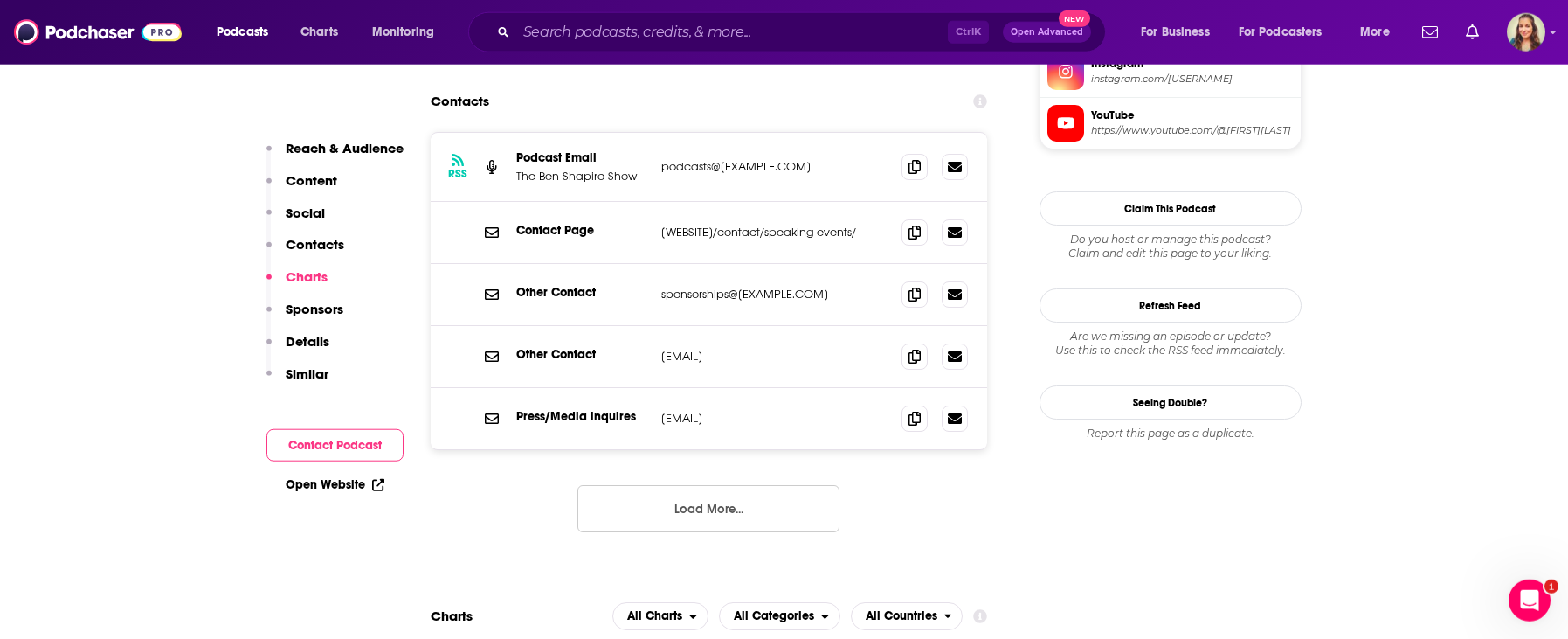 click on "Load More..." at bounding box center [708, 509] 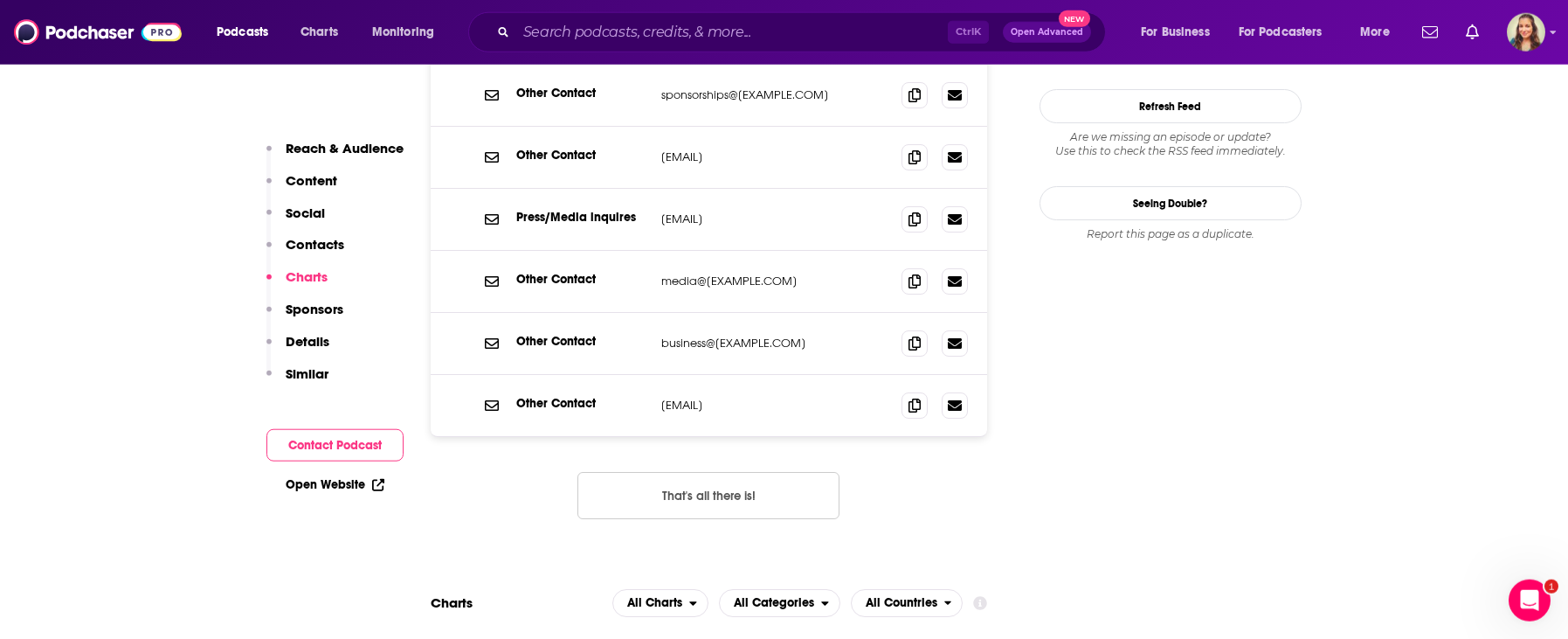 scroll, scrollTop: 1795, scrollLeft: 0, axis: vertical 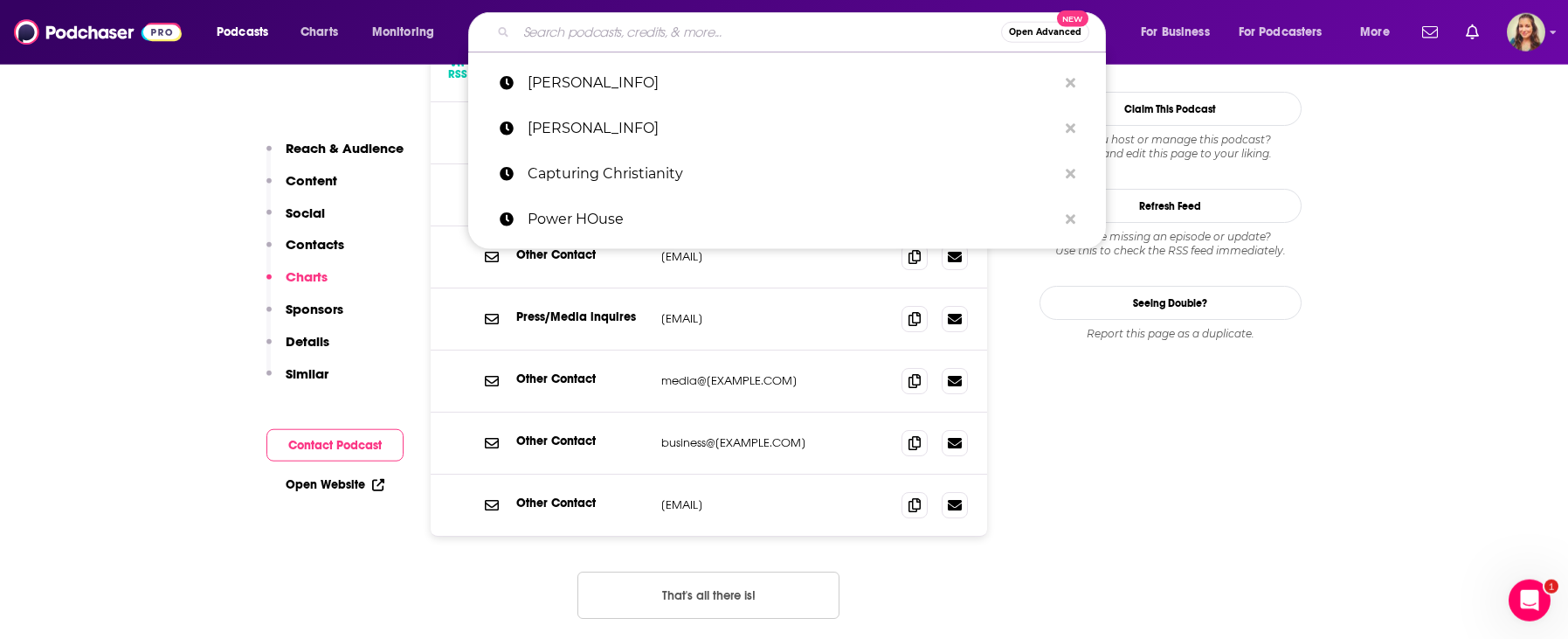click at bounding box center [758, 32] 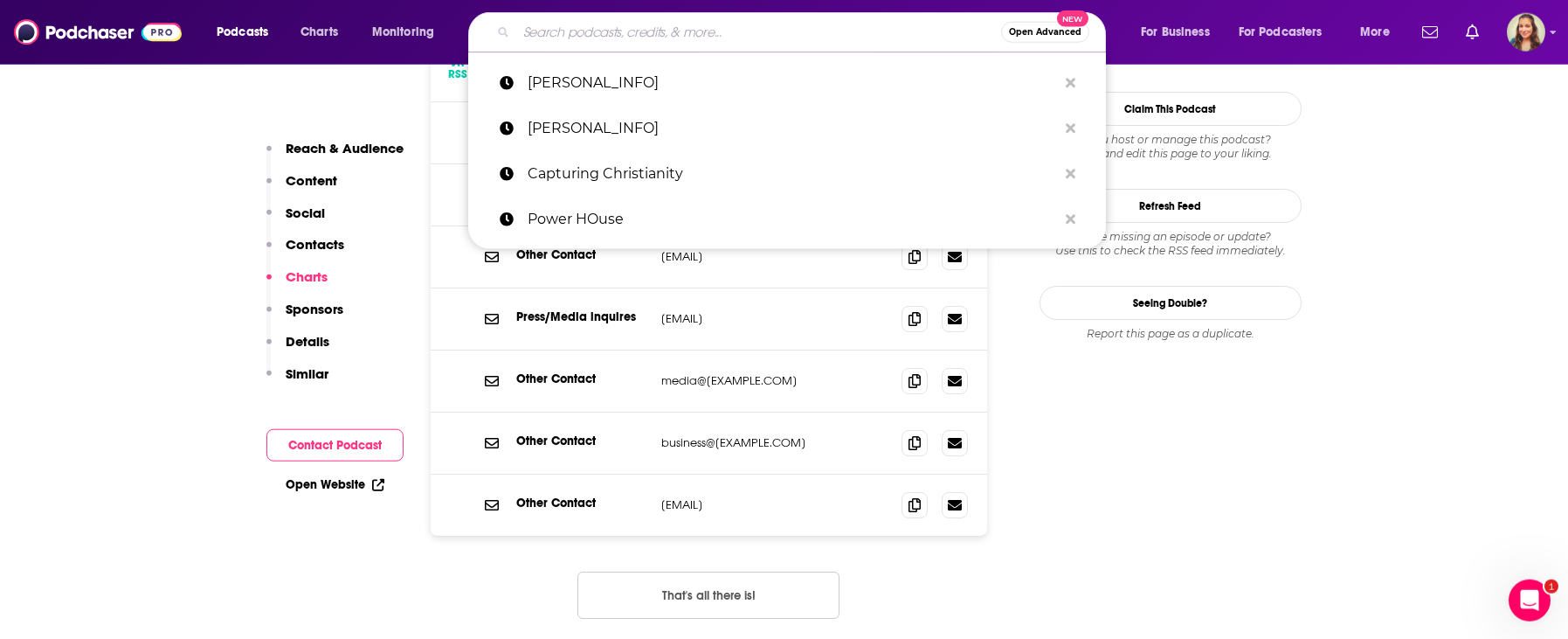 paste on "Little atoms" 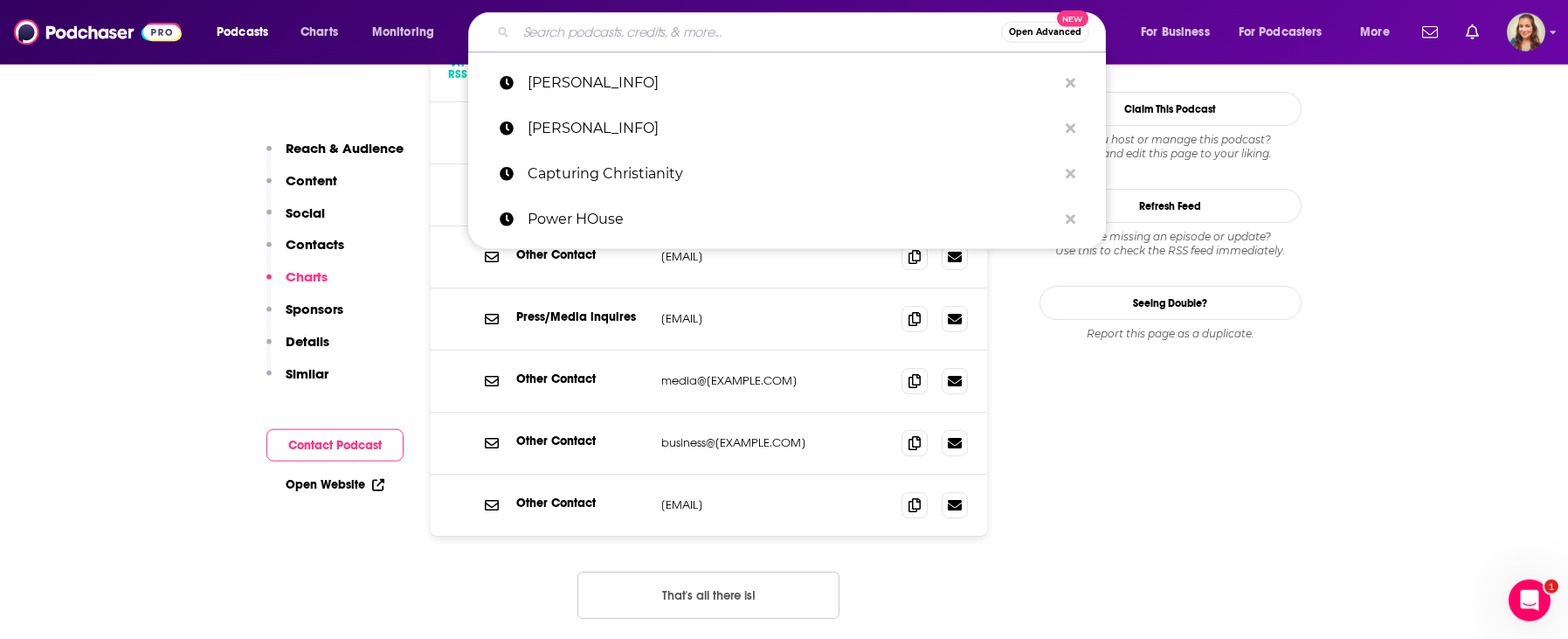 type on "Little atoms" 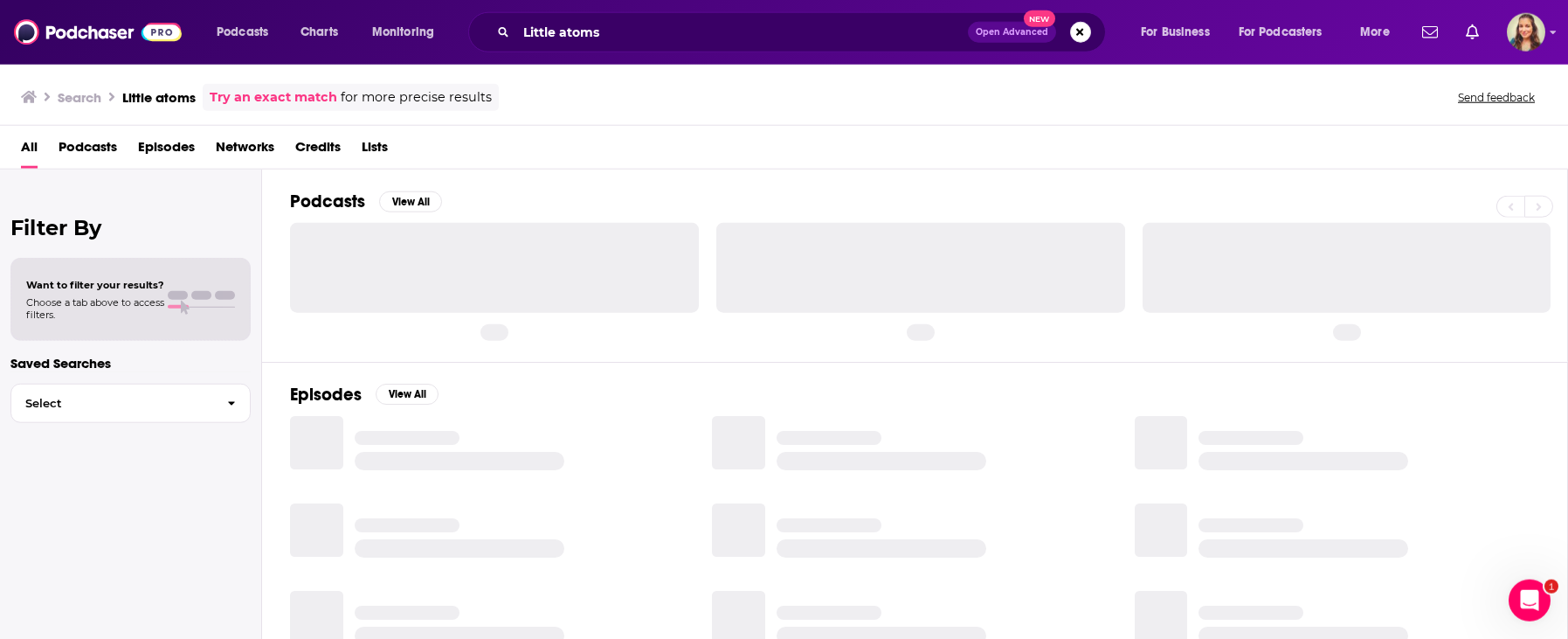 scroll, scrollTop: 0, scrollLeft: 0, axis: both 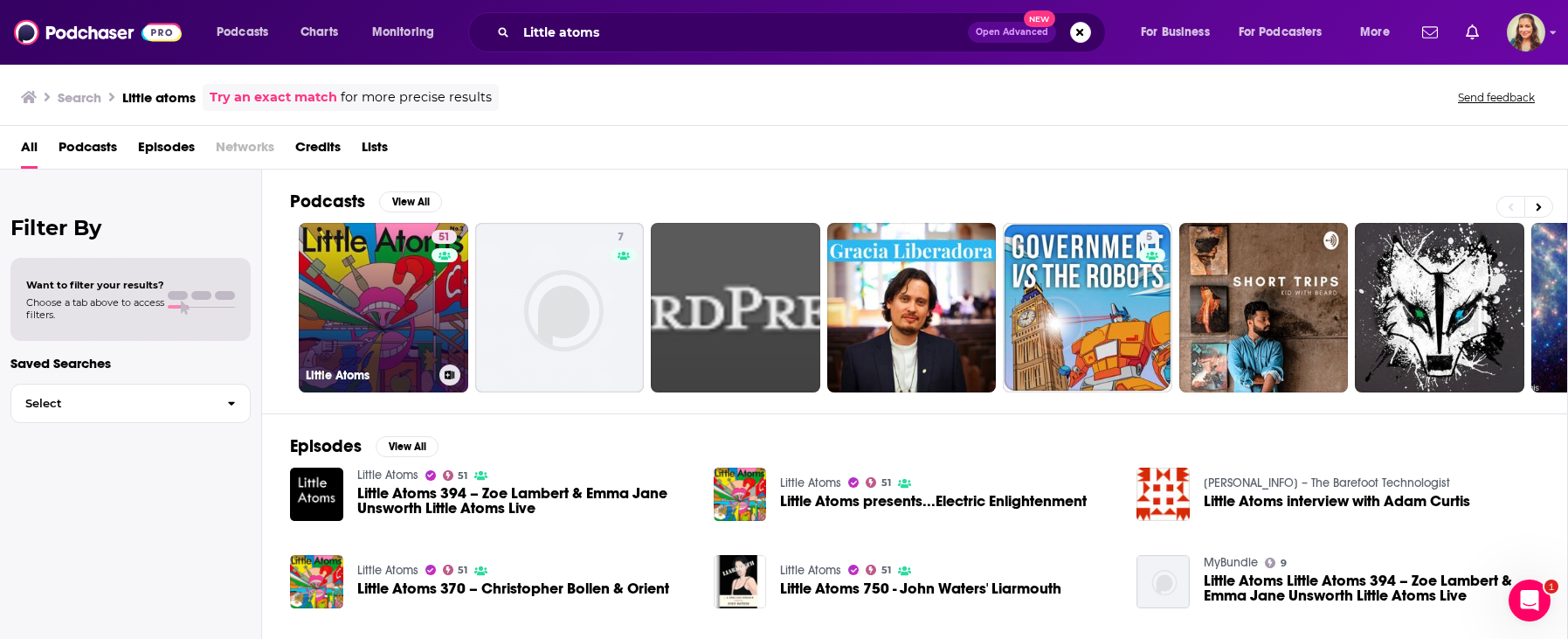 click on "51 Little Atoms" at bounding box center (383, 308) 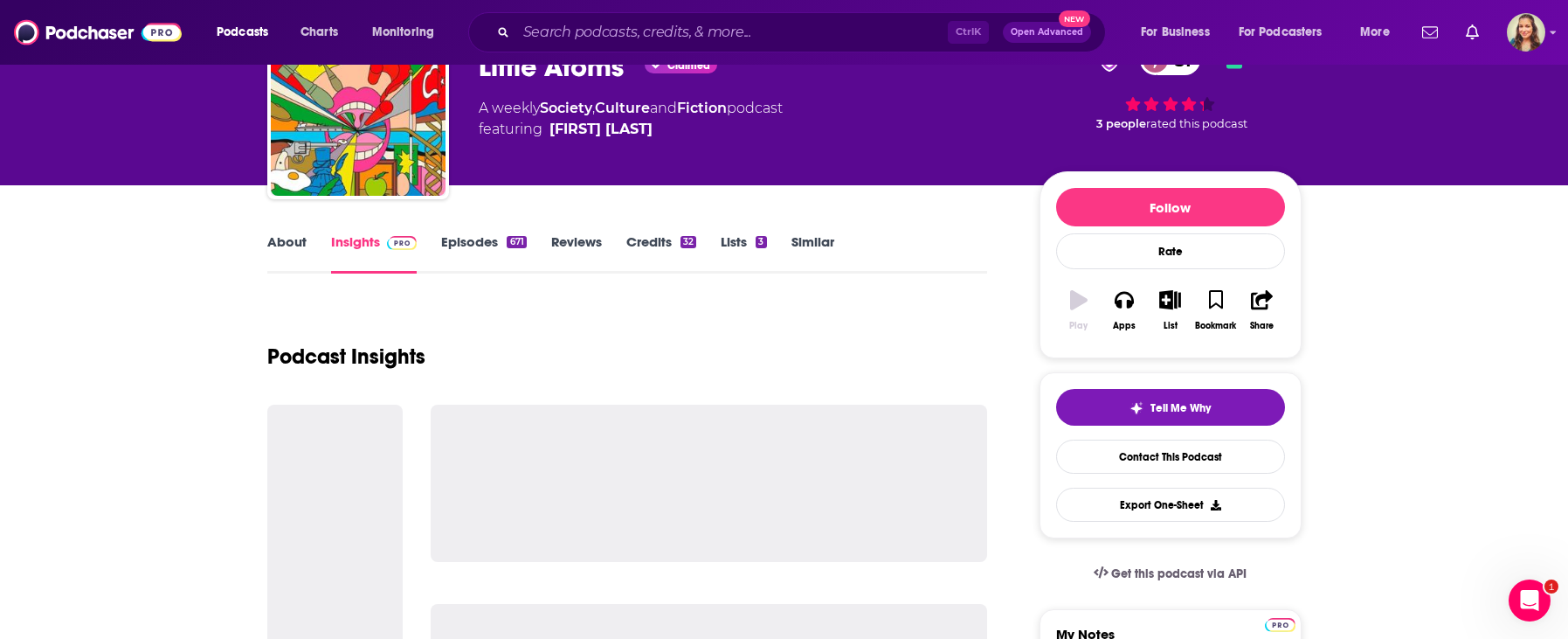 scroll, scrollTop: 199, scrollLeft: 0, axis: vertical 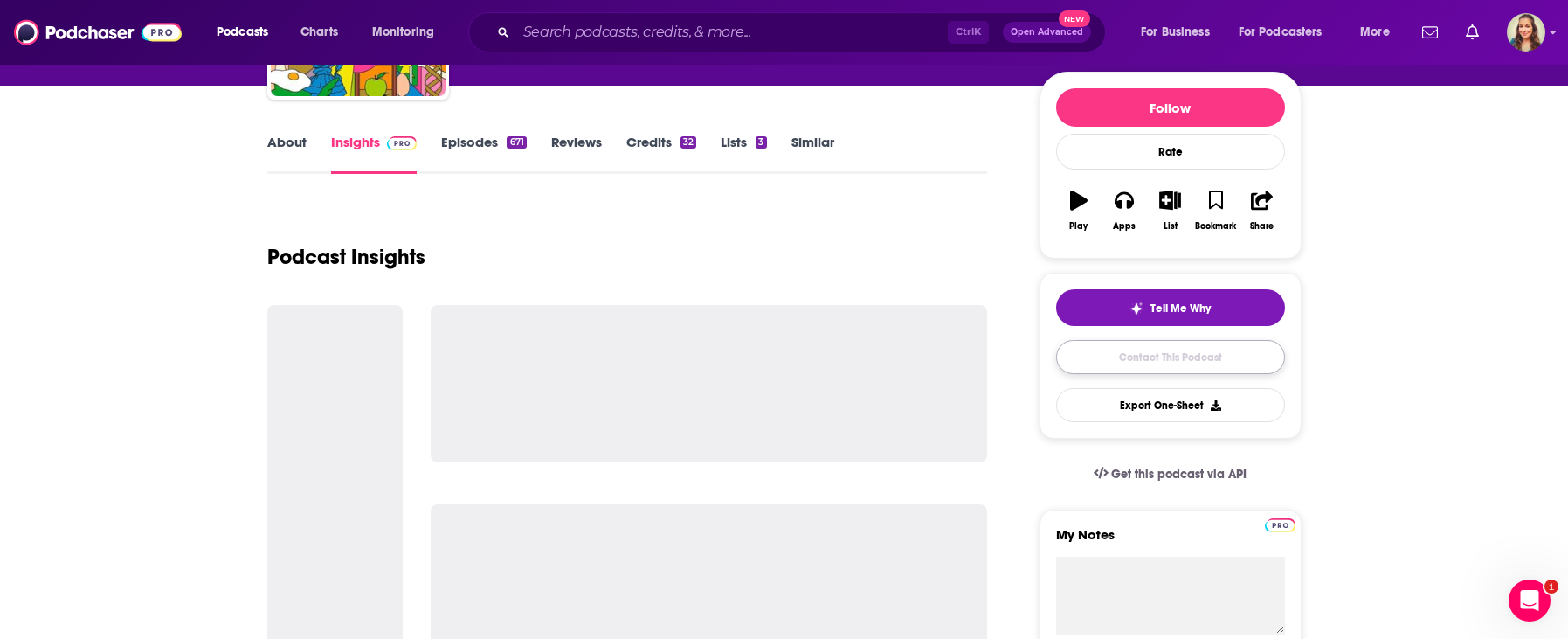 click on "Contact This Podcast" at bounding box center (1171, 357) 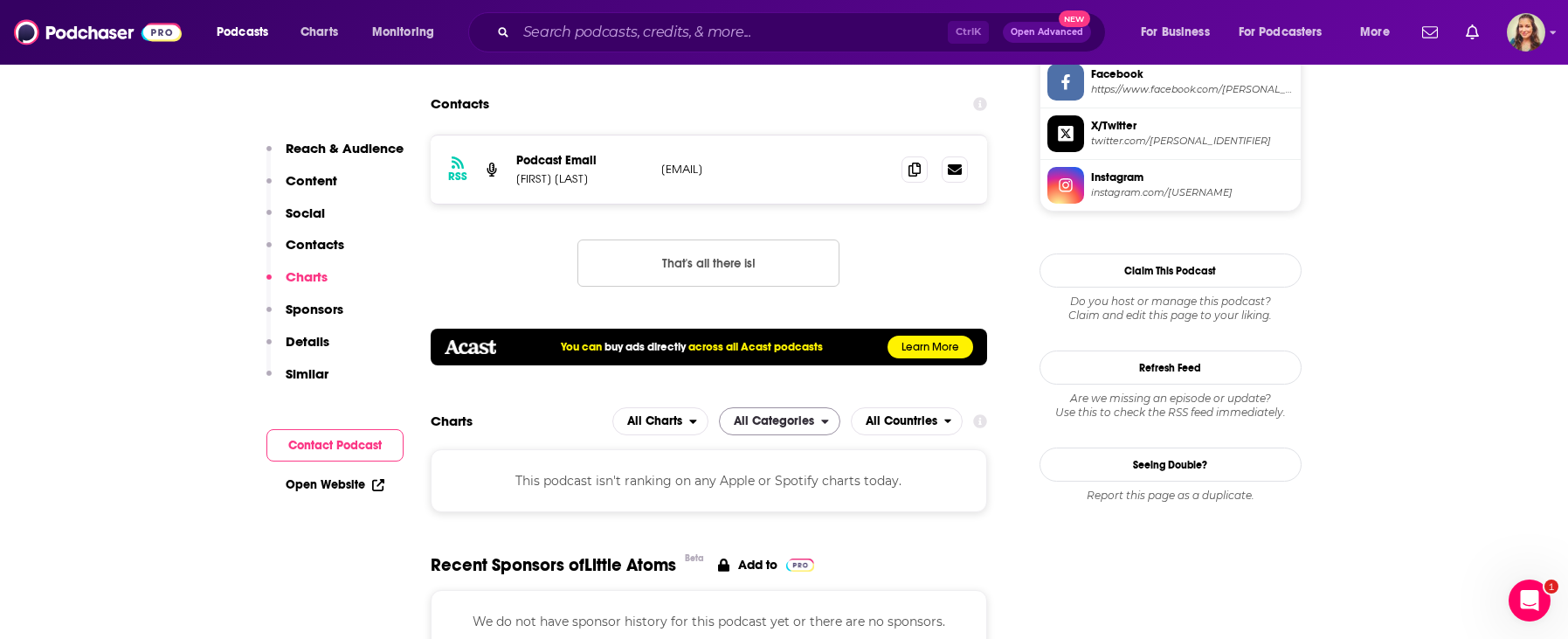 scroll, scrollTop: 1591, scrollLeft: 0, axis: vertical 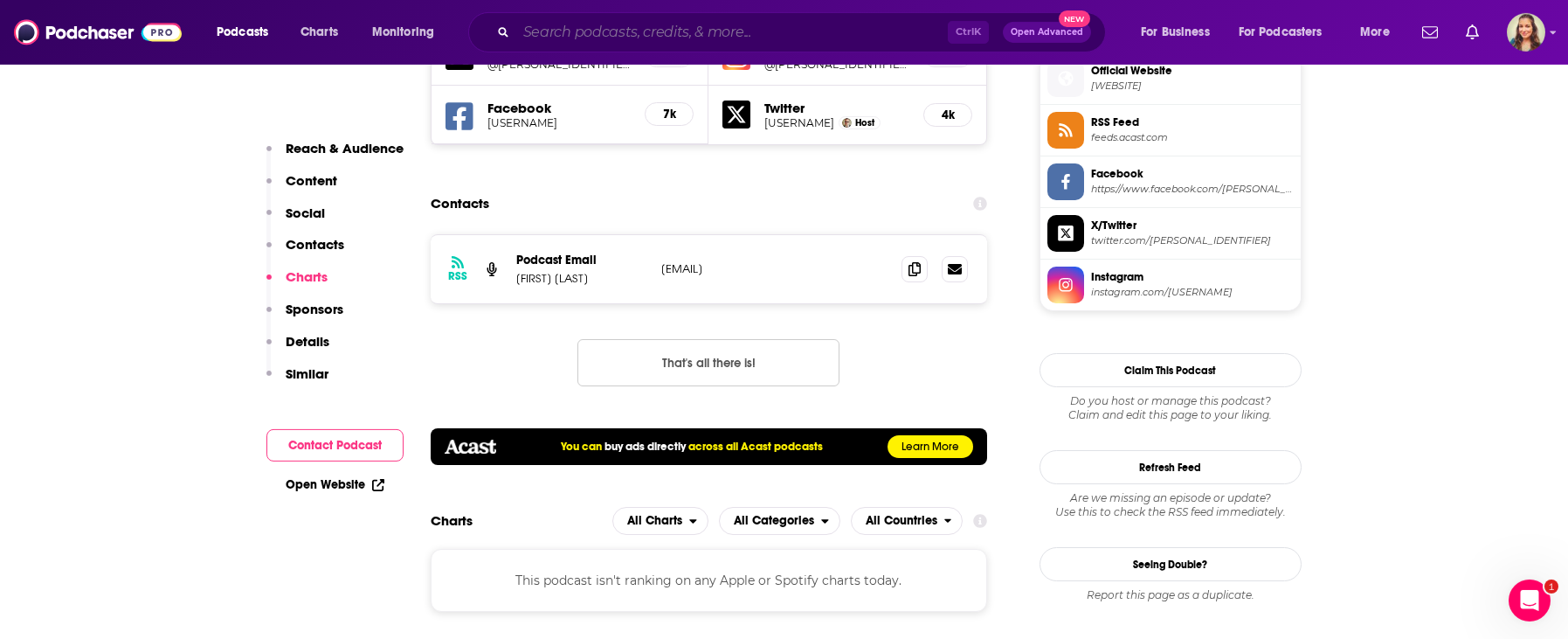 click at bounding box center (732, 32) 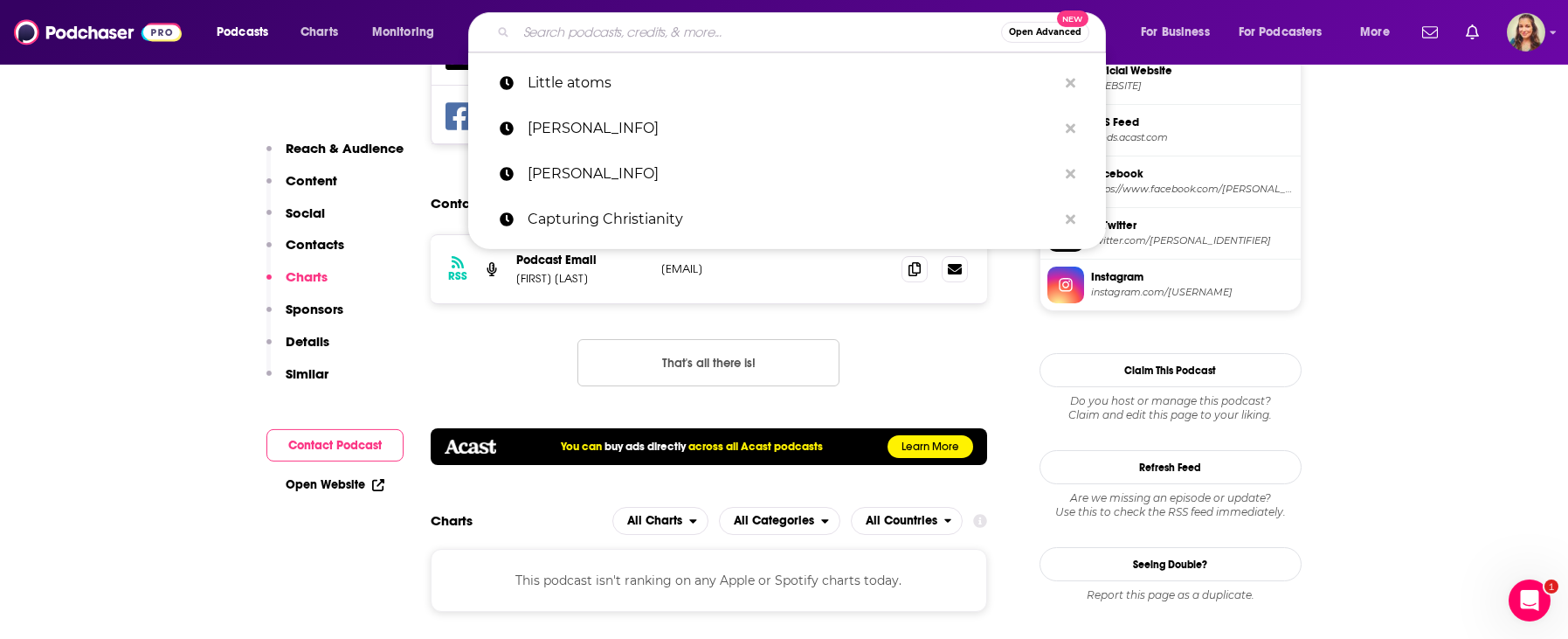 paste on "The Reach Podcast" 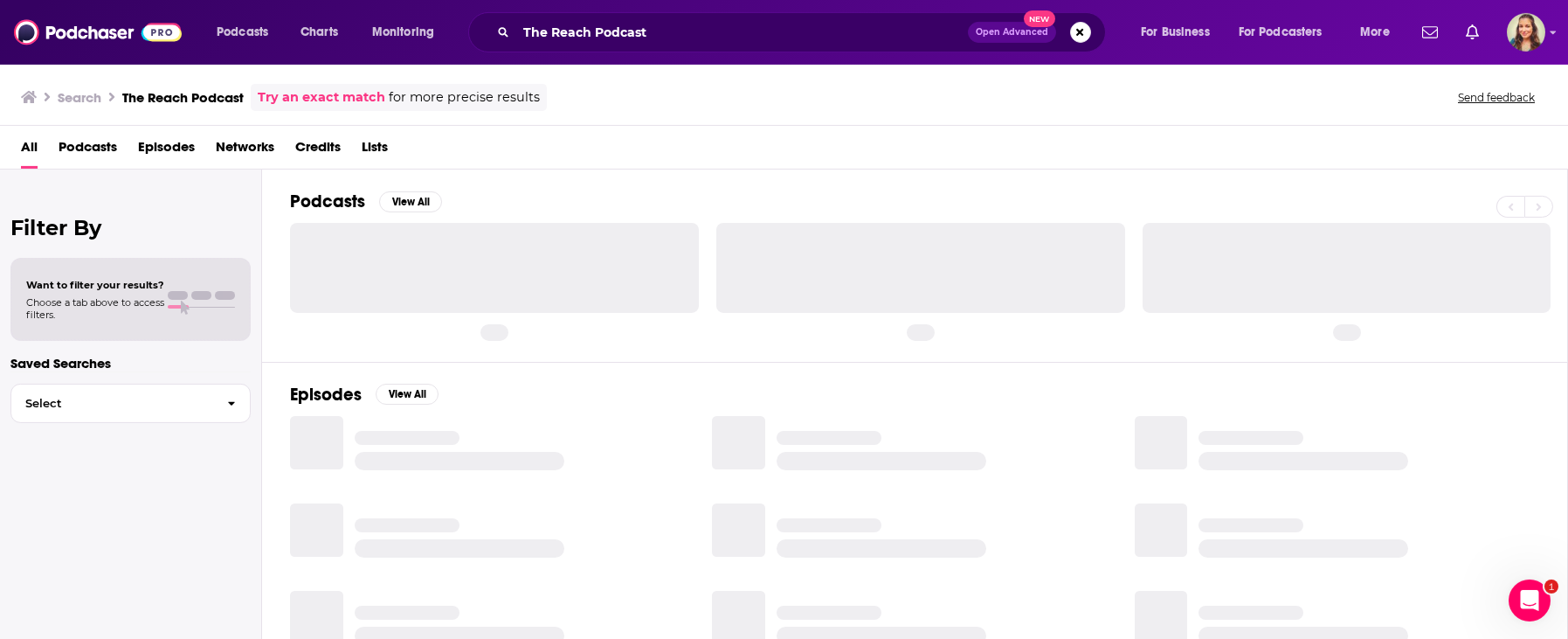 scroll, scrollTop: 0, scrollLeft: 0, axis: both 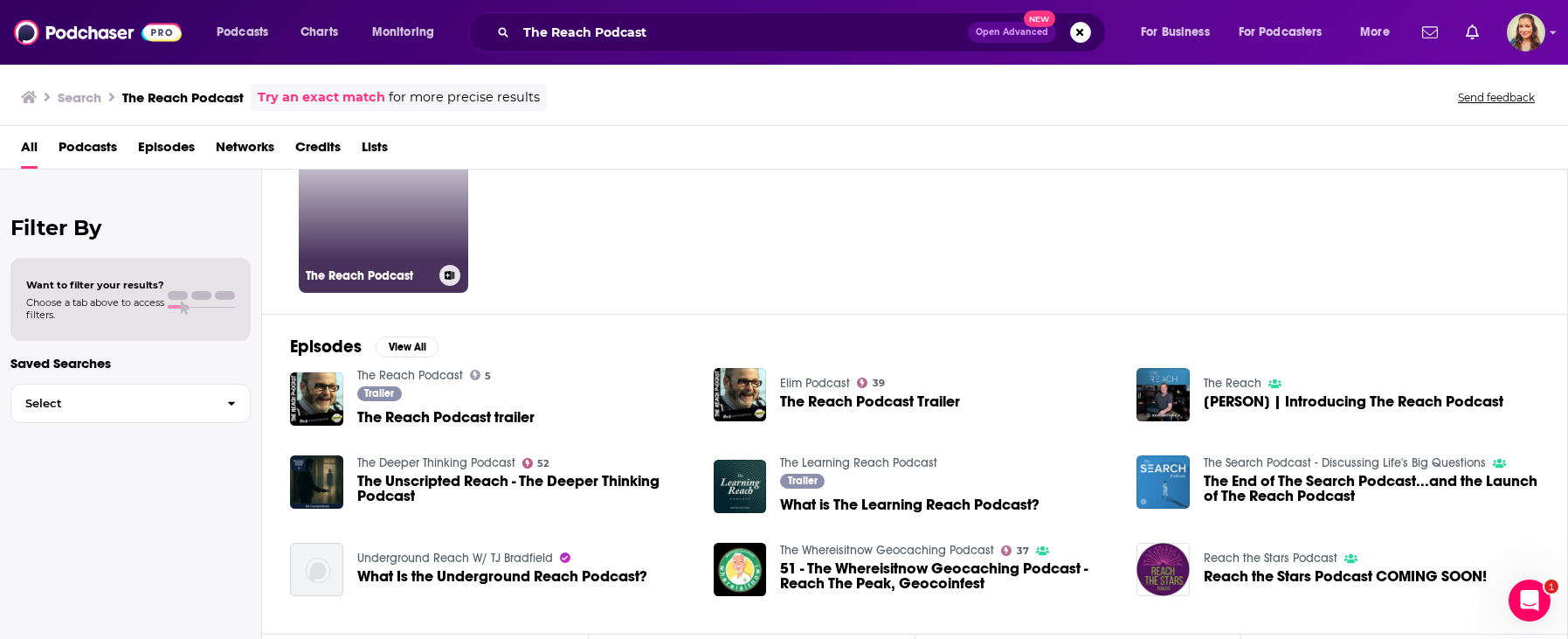 click on "5 The Reach Podcast" at bounding box center (383, 208) 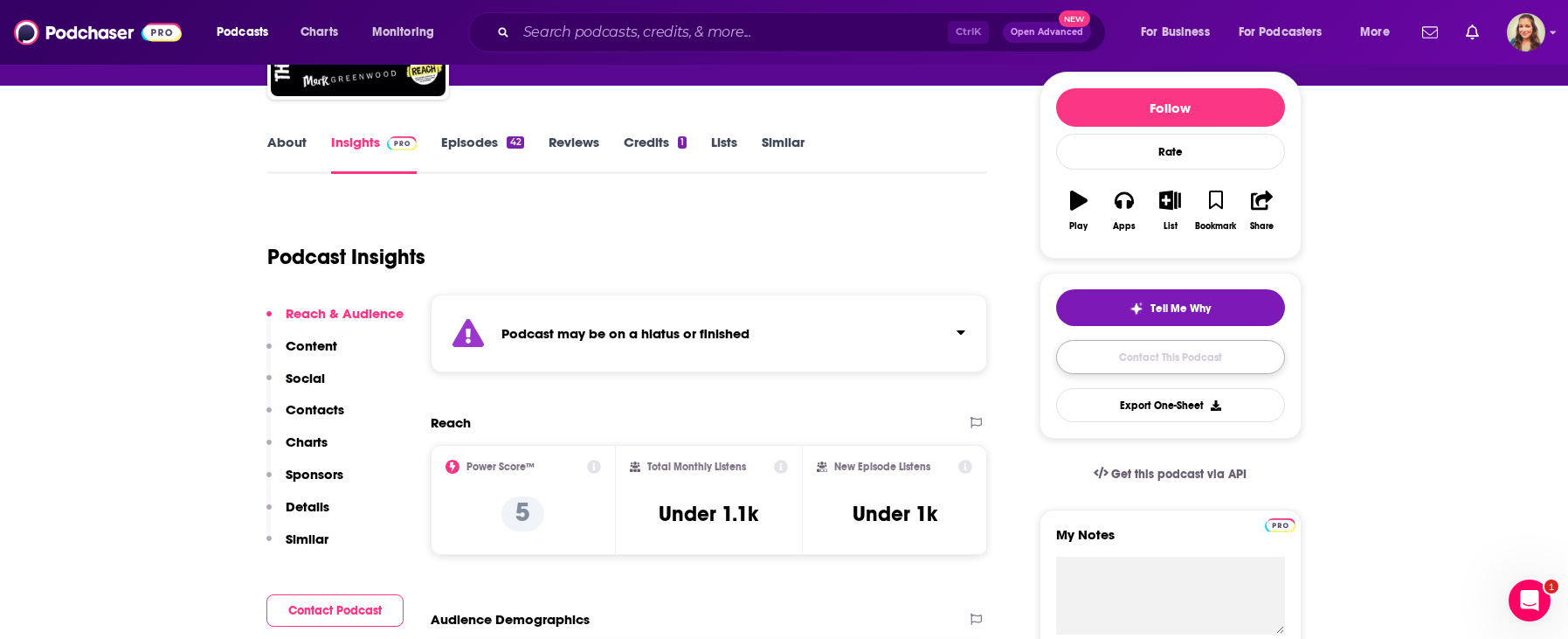 click on "Contact This Podcast" at bounding box center [1171, 357] 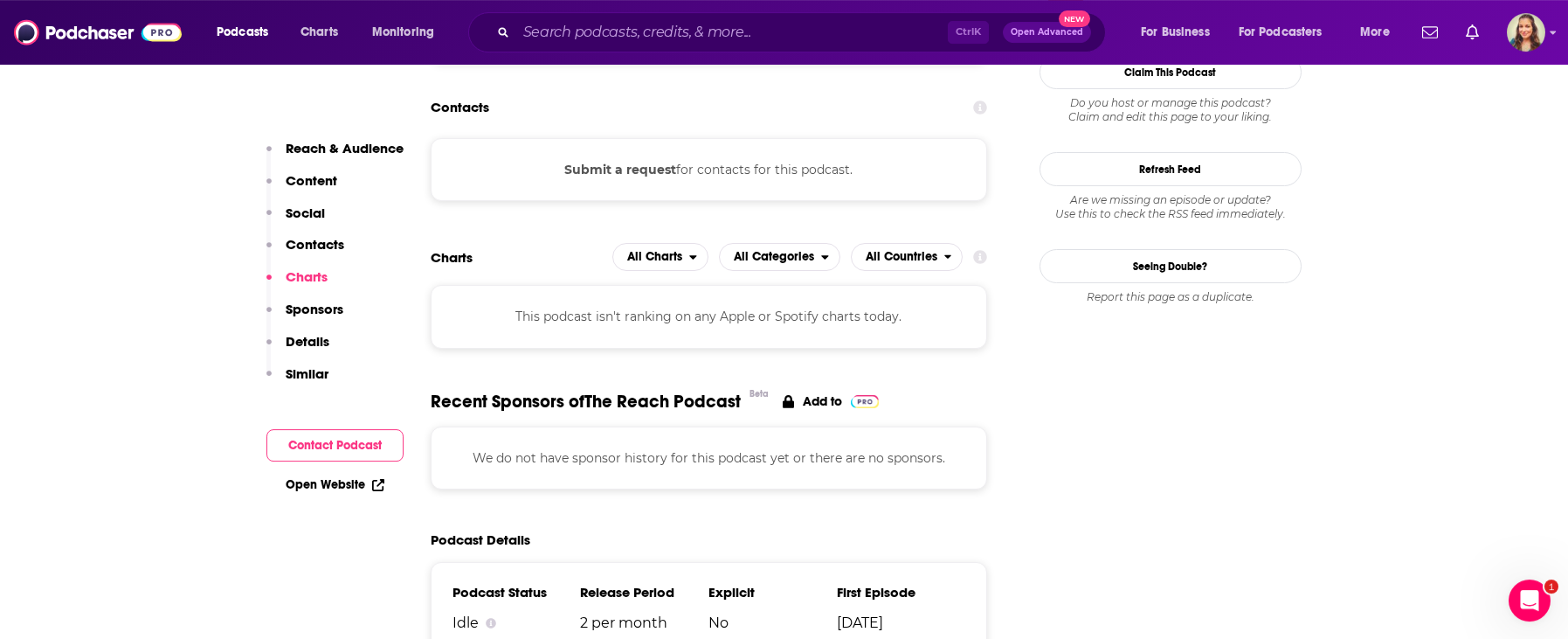 scroll, scrollTop: 1335, scrollLeft: 0, axis: vertical 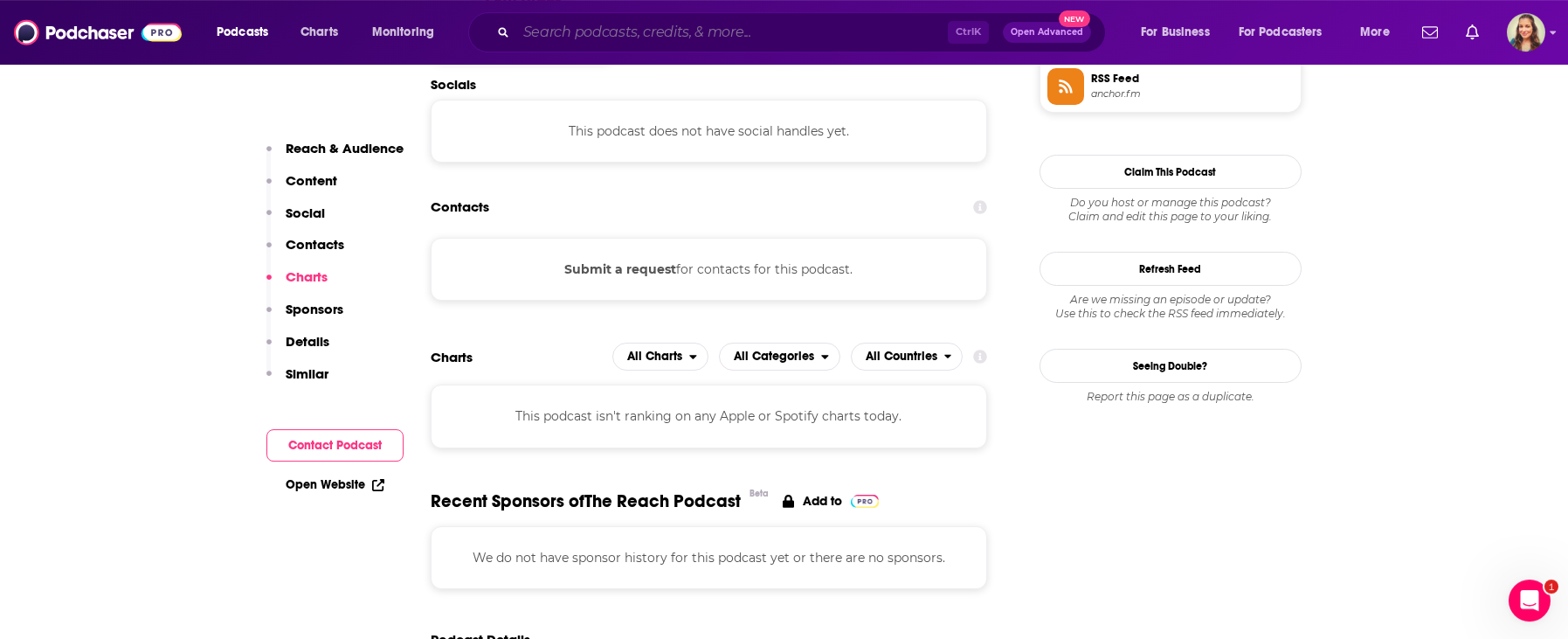 click at bounding box center (732, 32) 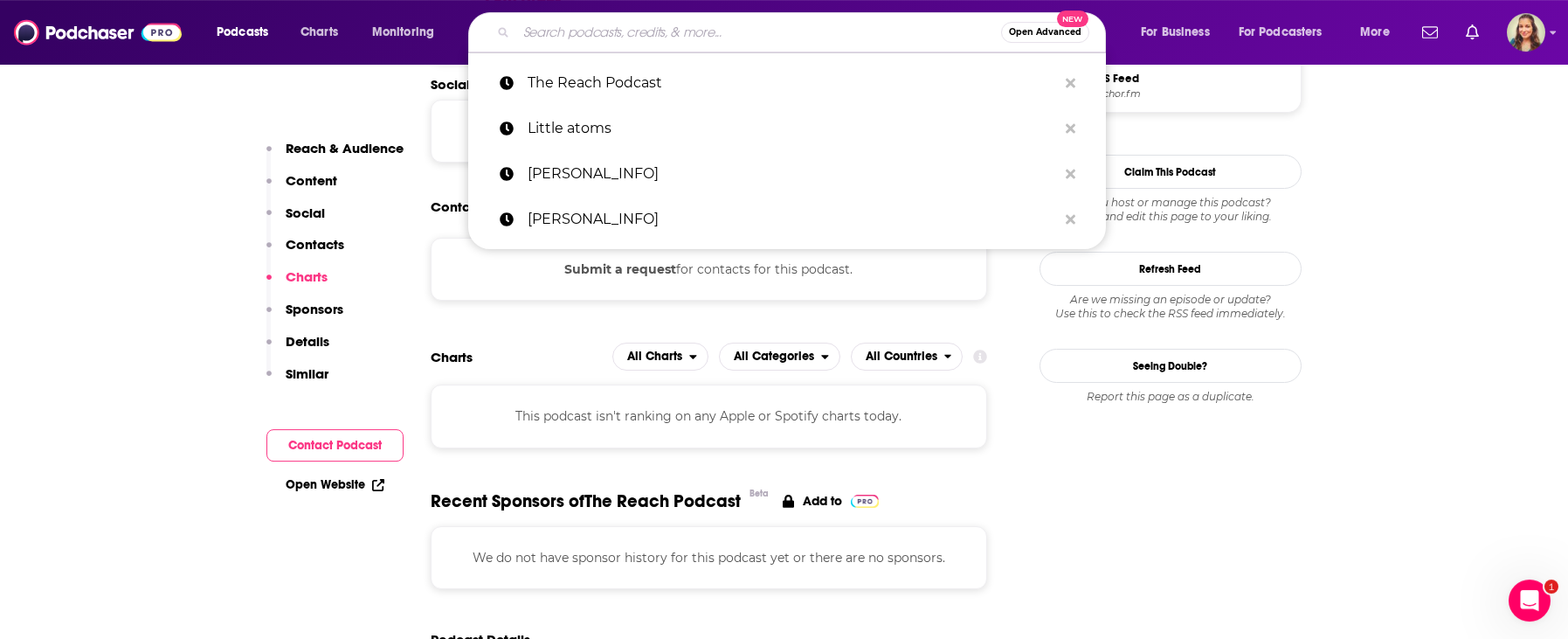 paste on "#[STRASK]" 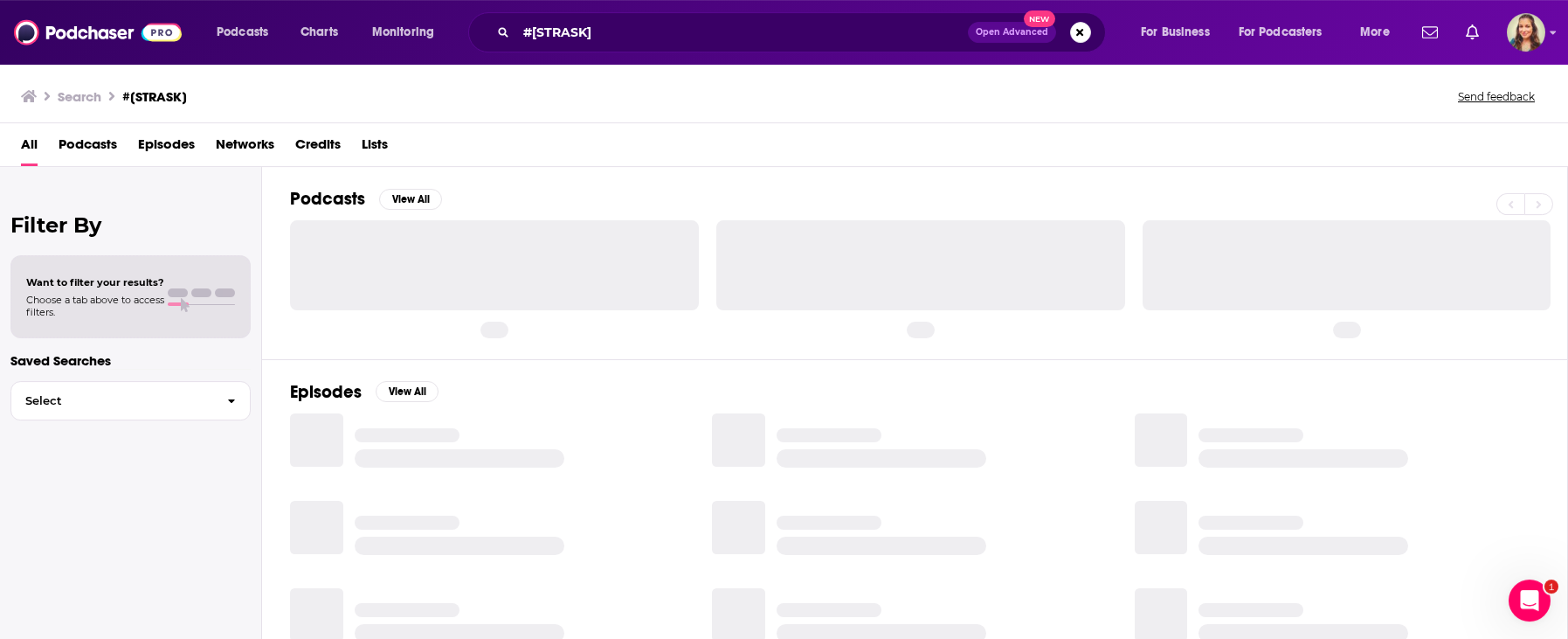 scroll, scrollTop: 0, scrollLeft: 0, axis: both 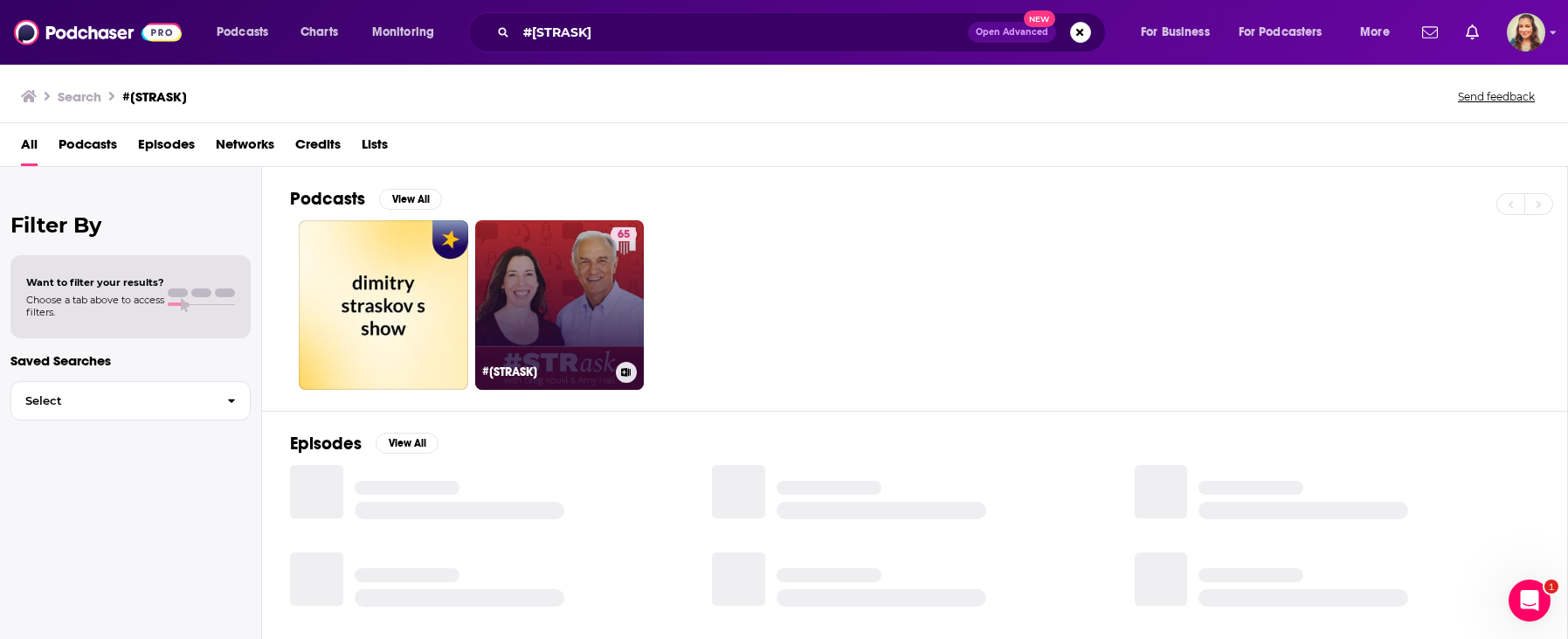 click on "[NUMBER] #[STRASK]" at bounding box center (560, 305) 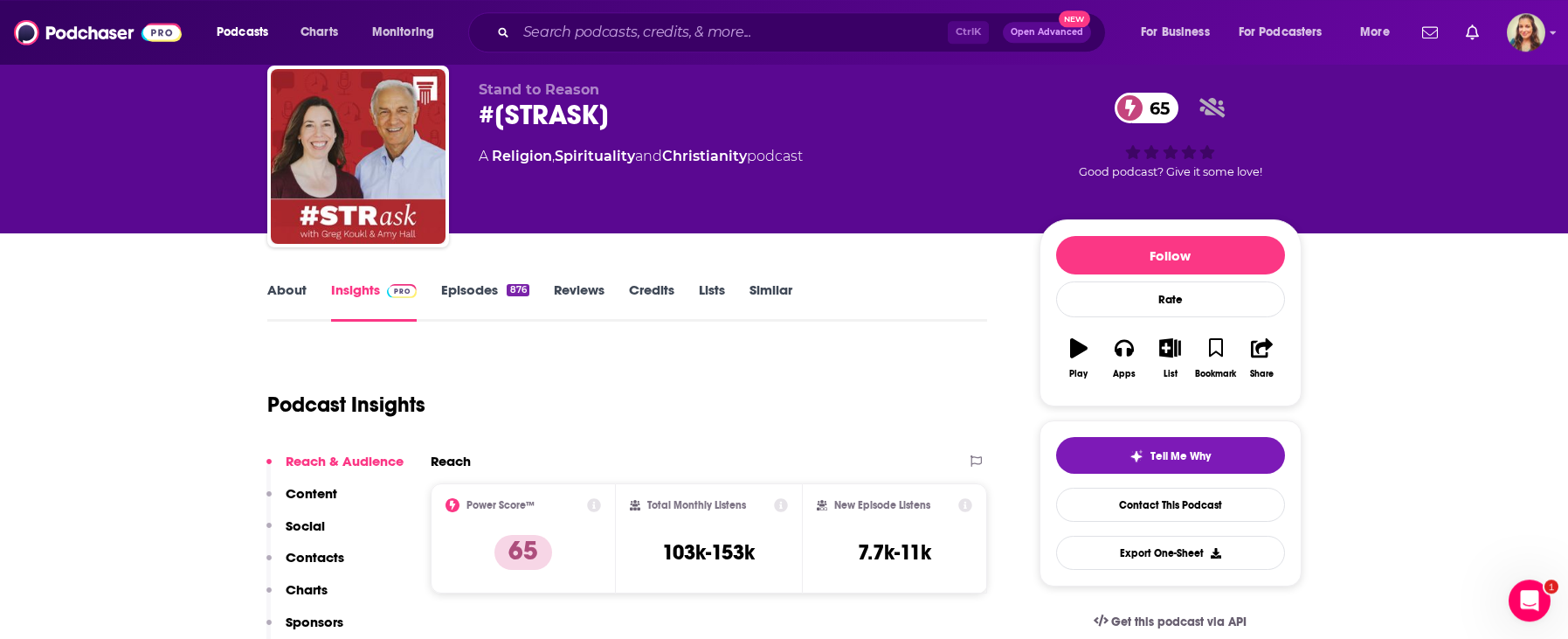 scroll, scrollTop: 100, scrollLeft: 0, axis: vertical 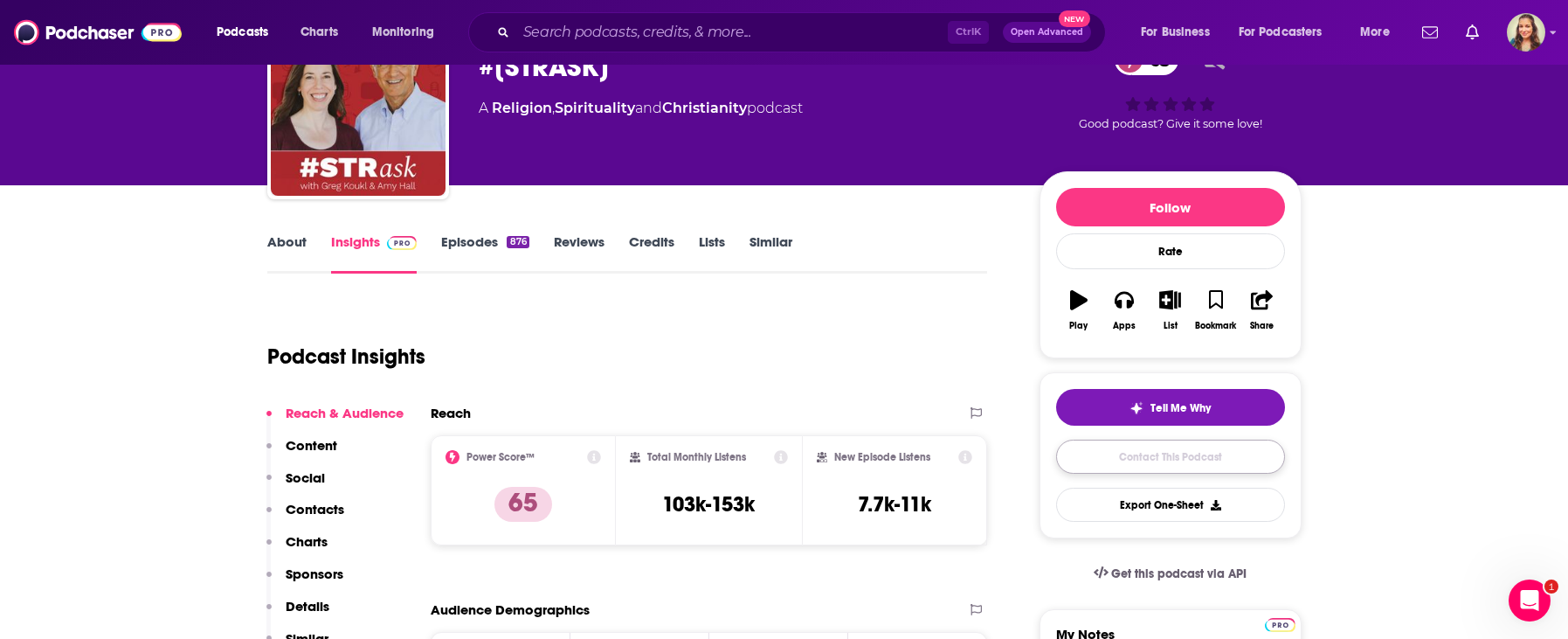 click on "Contact This Podcast" at bounding box center [1171, 456] 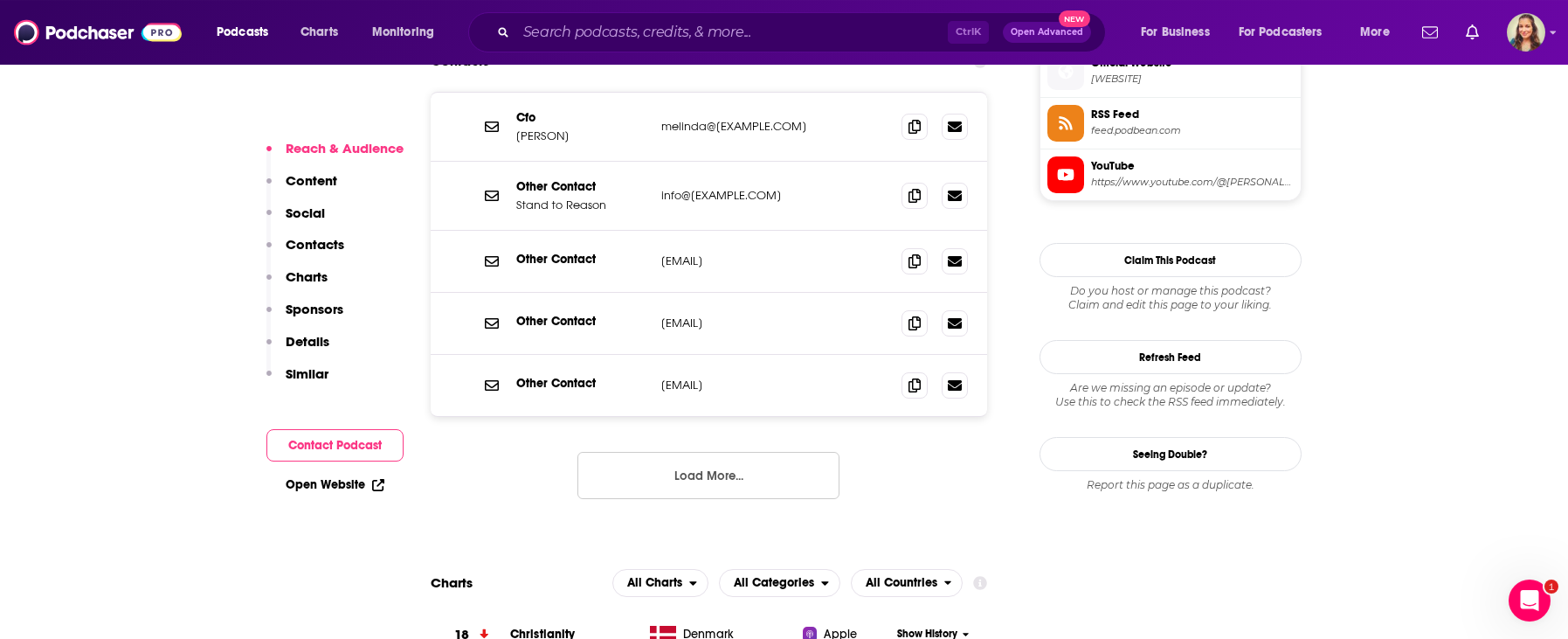scroll, scrollTop: 1552, scrollLeft: 0, axis: vertical 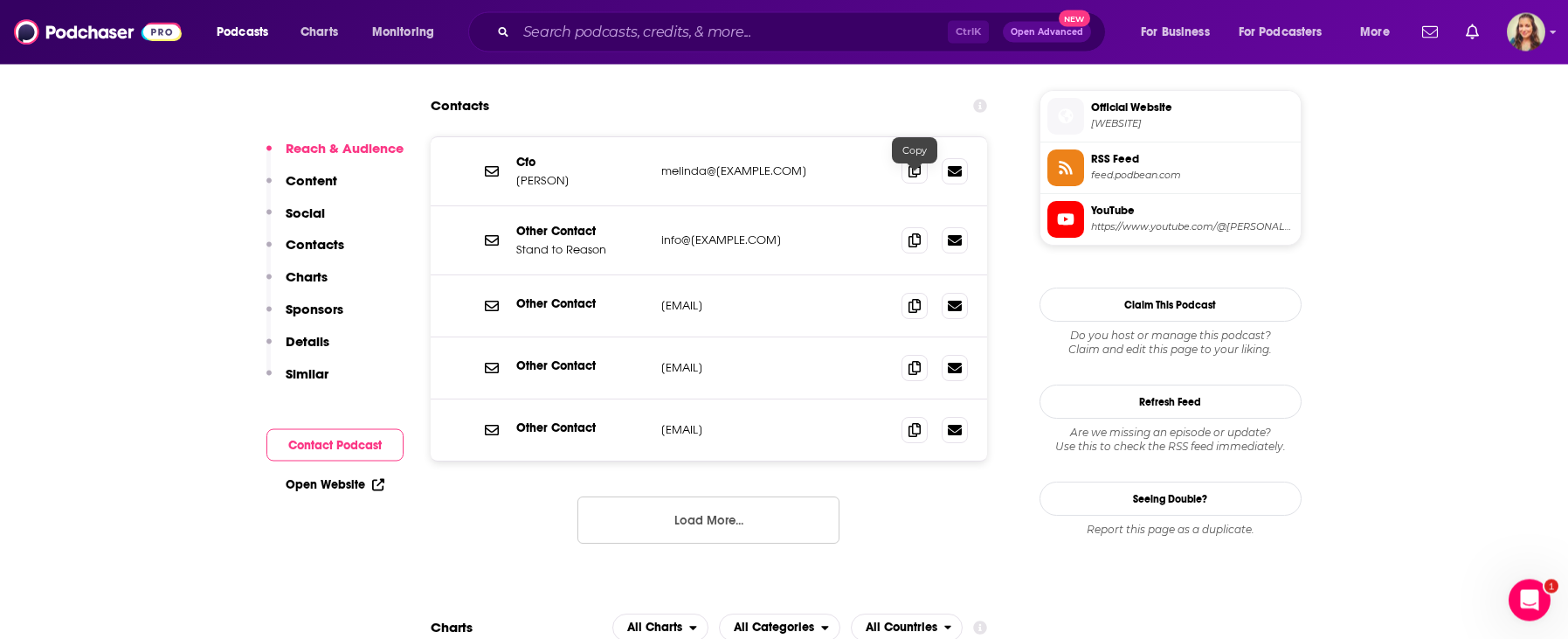 click at bounding box center (915, 171) 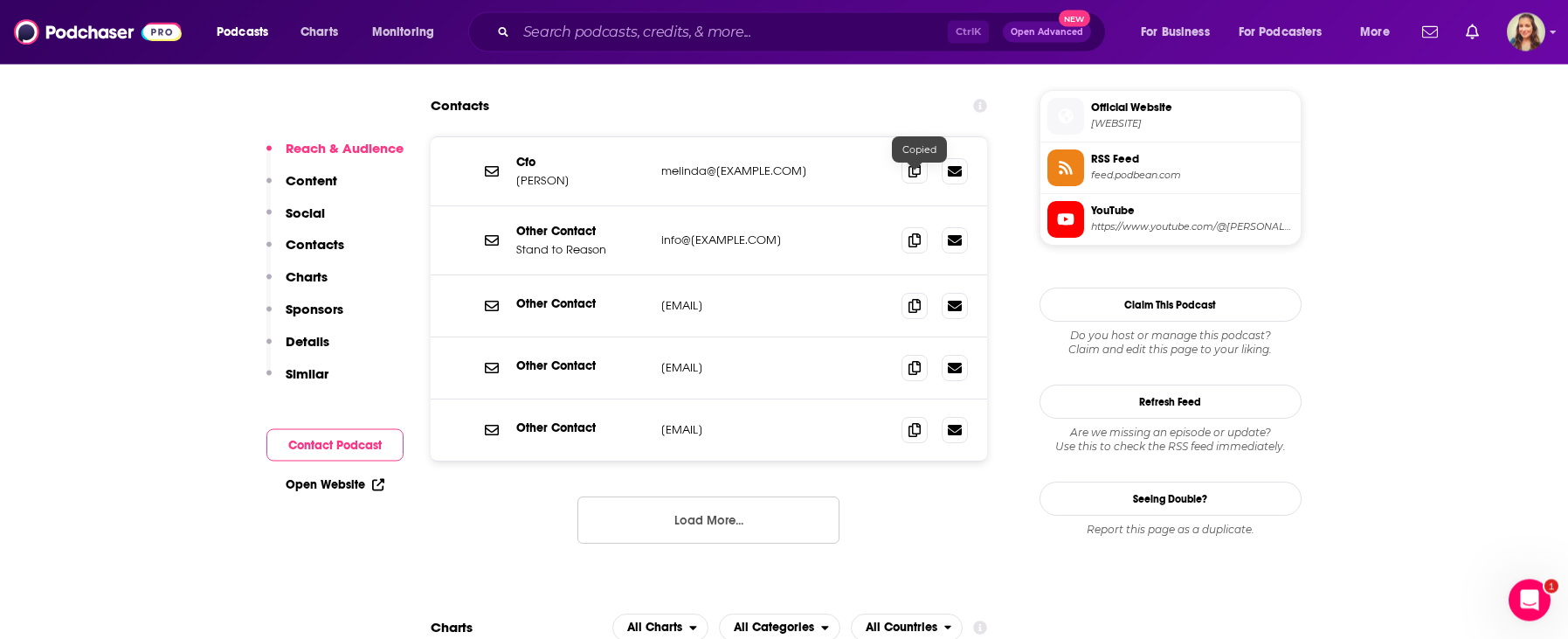 scroll, scrollTop: 1553, scrollLeft: 0, axis: vertical 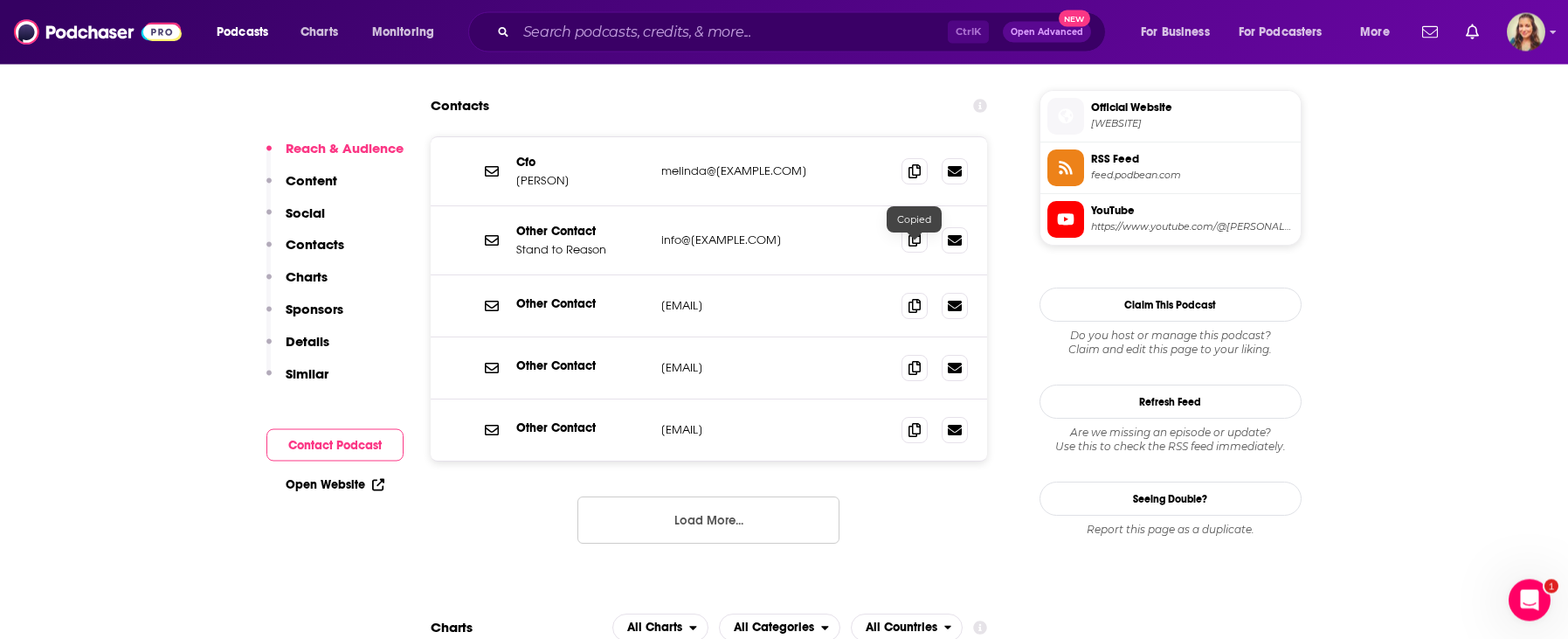 click 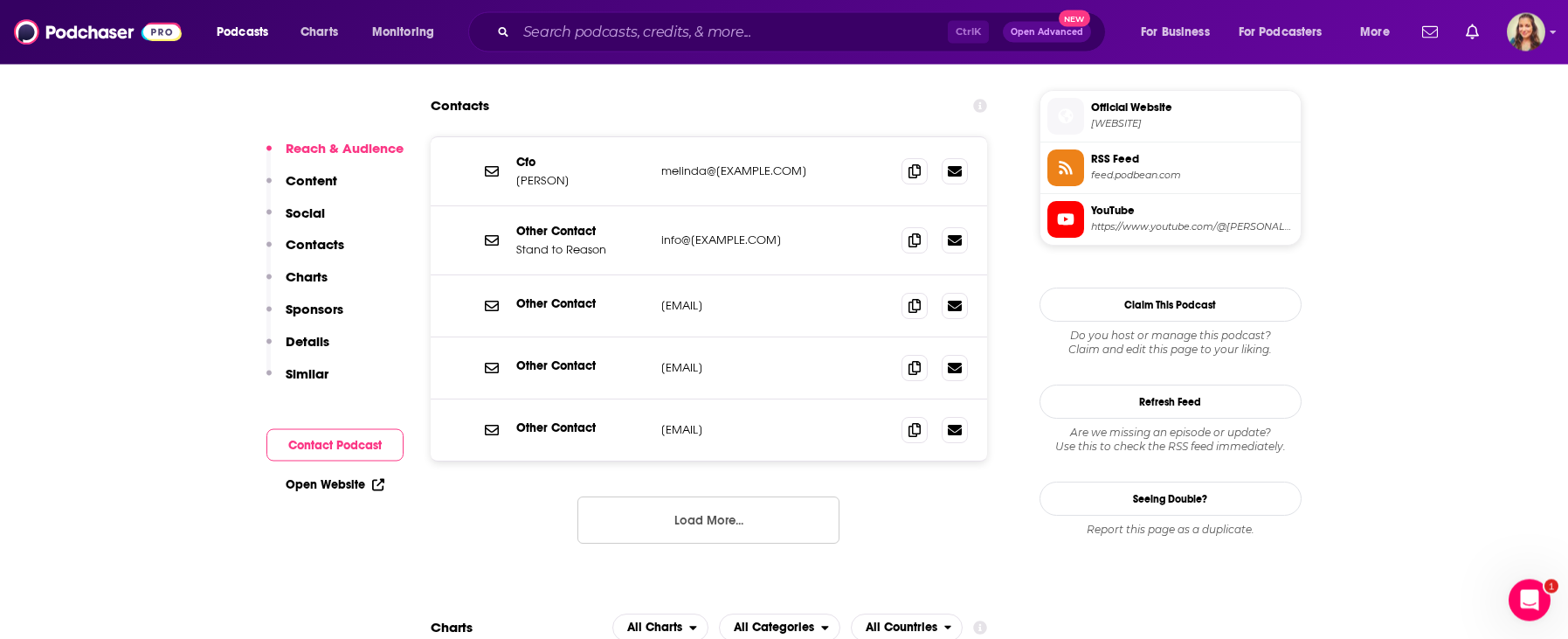 click on "Load More..." at bounding box center (708, 521) 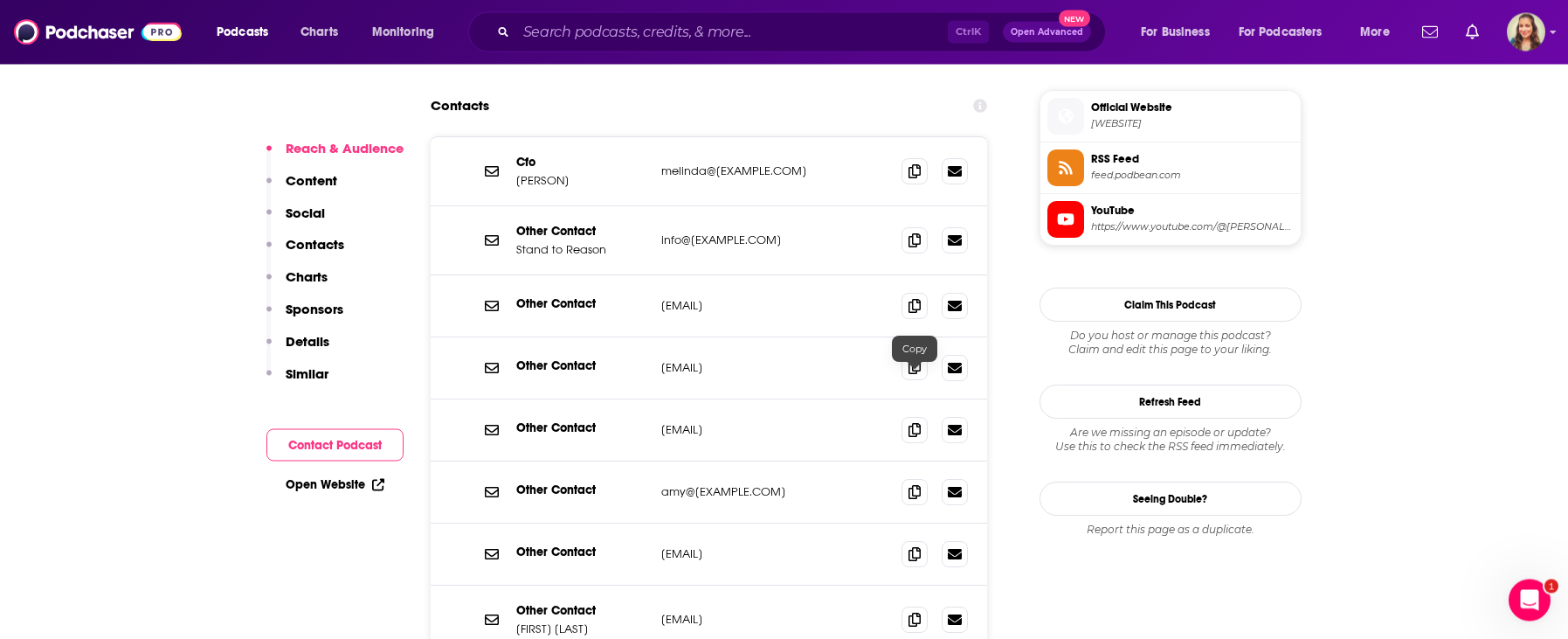 scroll, scrollTop: 1553, scrollLeft: 0, axis: vertical 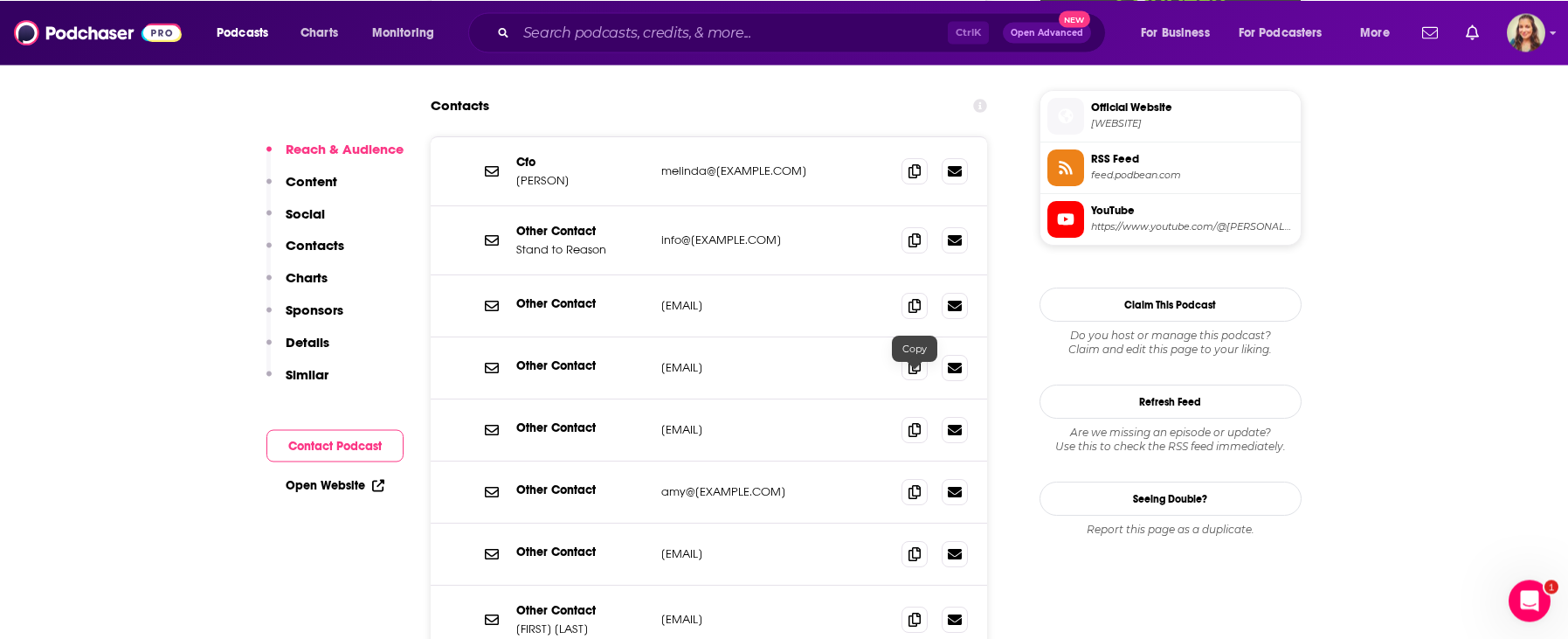 click 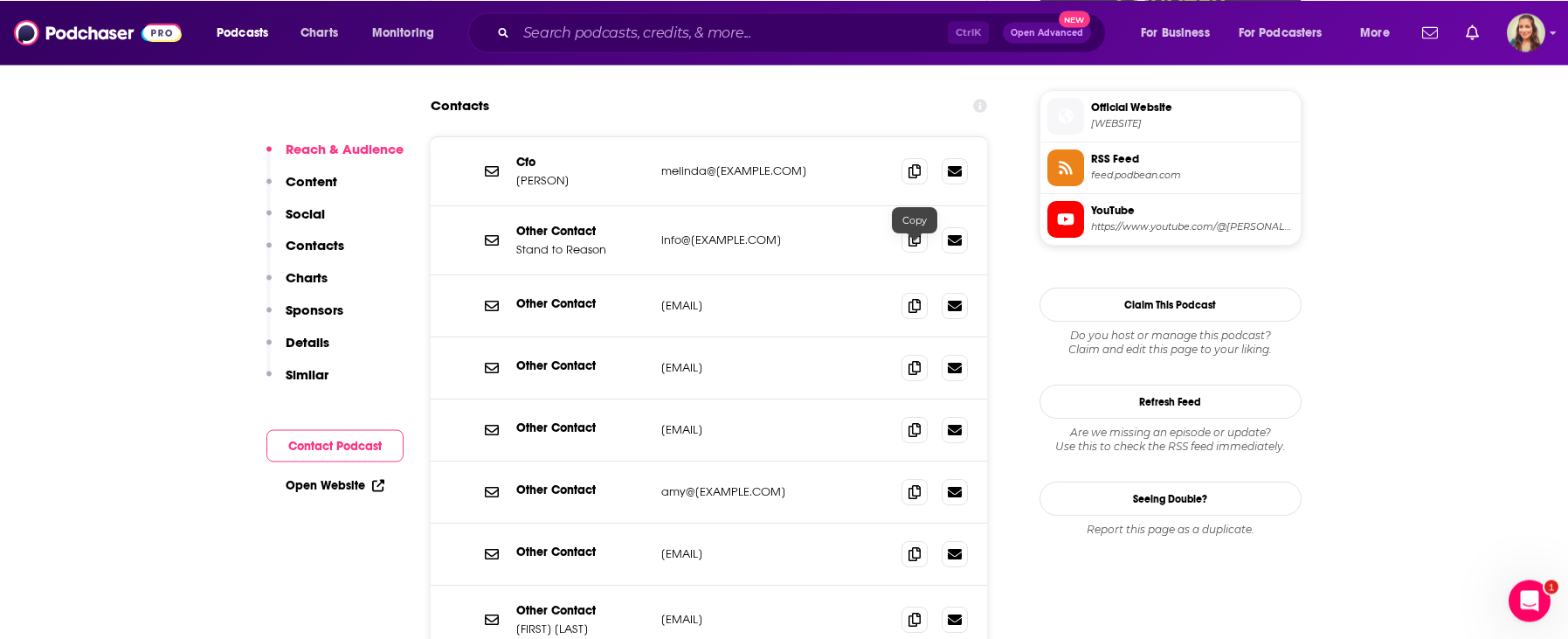 scroll, scrollTop: 1552, scrollLeft: 0, axis: vertical 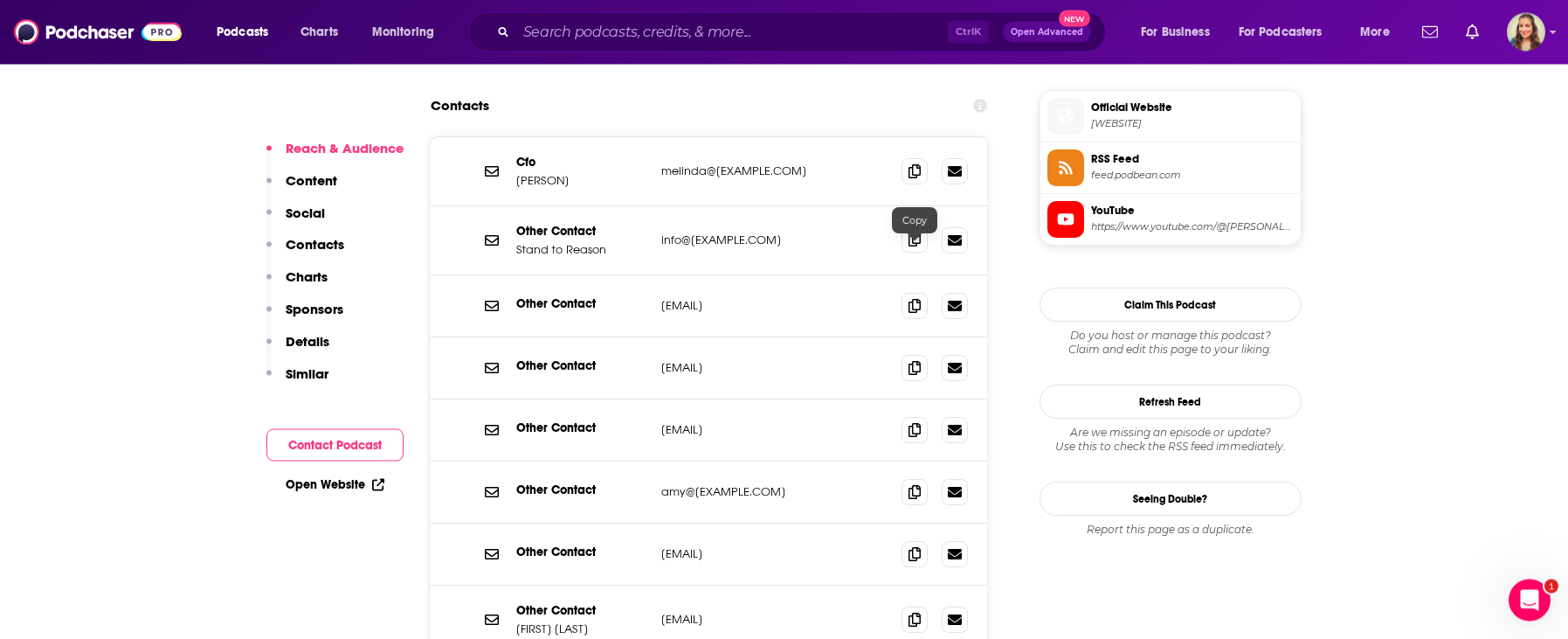 click at bounding box center [915, 240] 